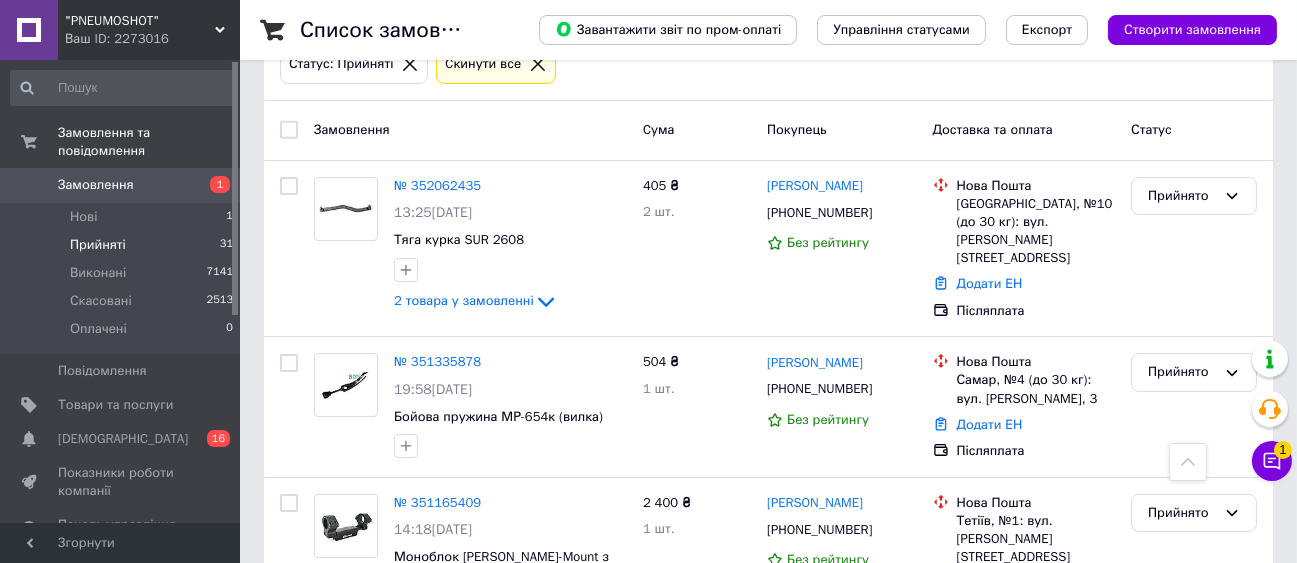 scroll, scrollTop: 222, scrollLeft: 0, axis: vertical 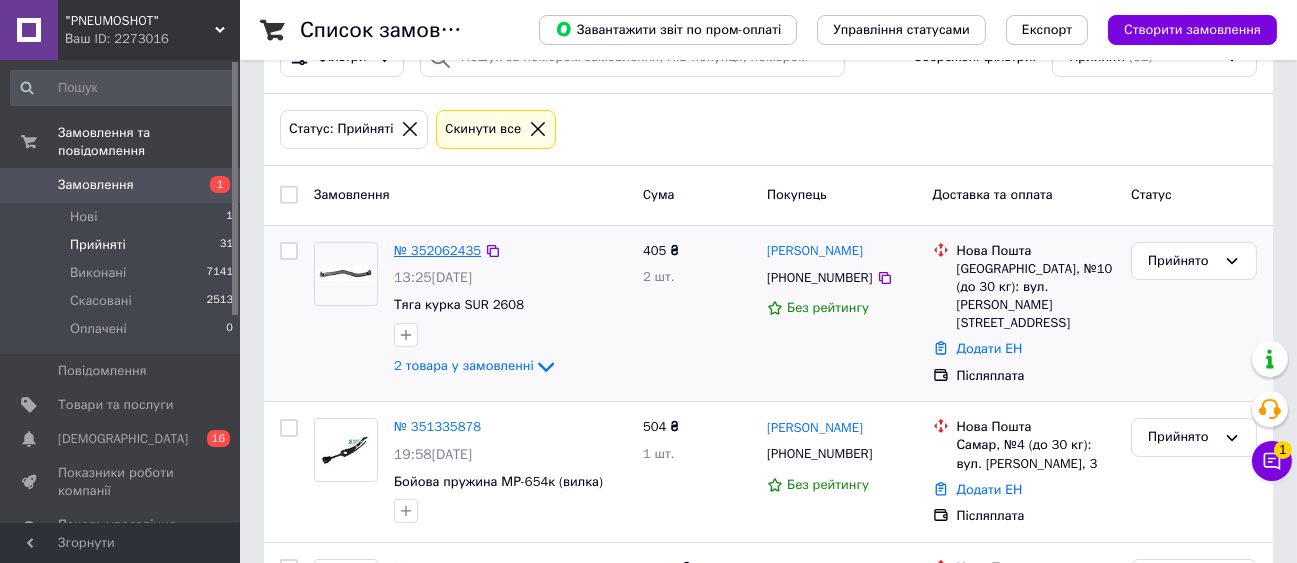 click on "№ 352062435" at bounding box center (437, 250) 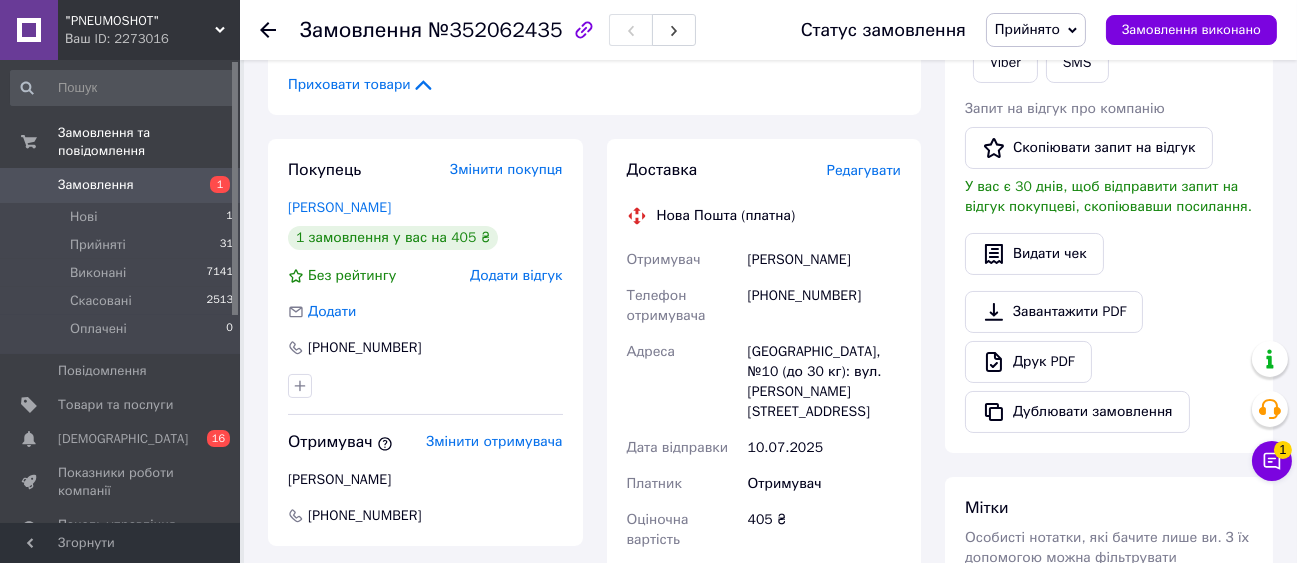scroll, scrollTop: 444, scrollLeft: 0, axis: vertical 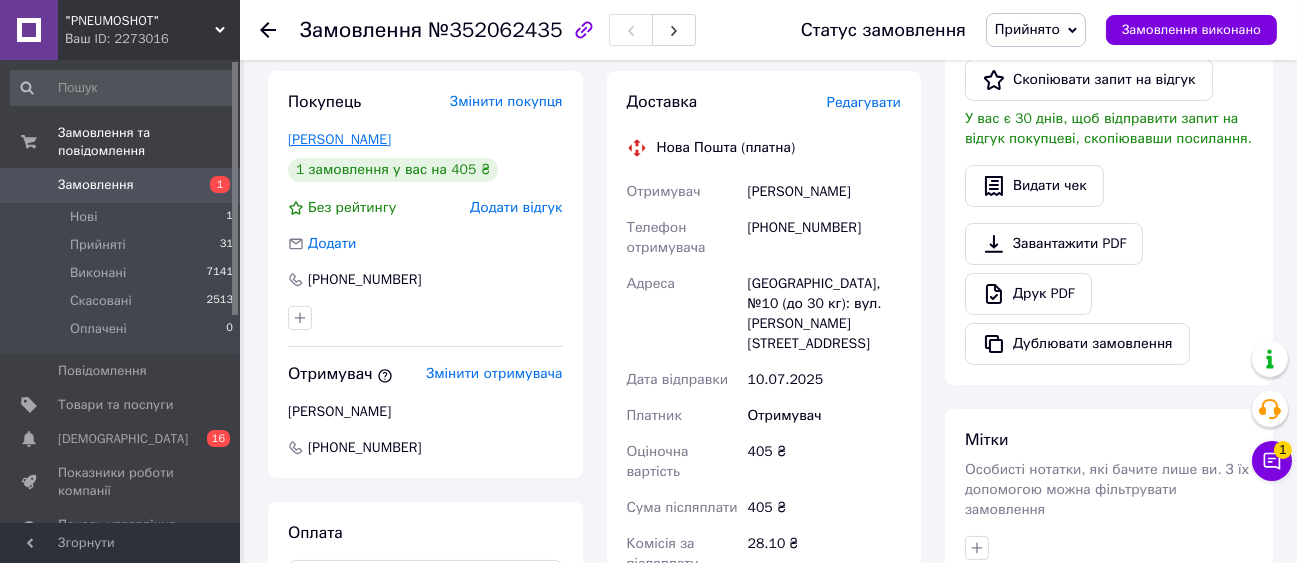 click on "Возняк Іван" at bounding box center [339, 139] 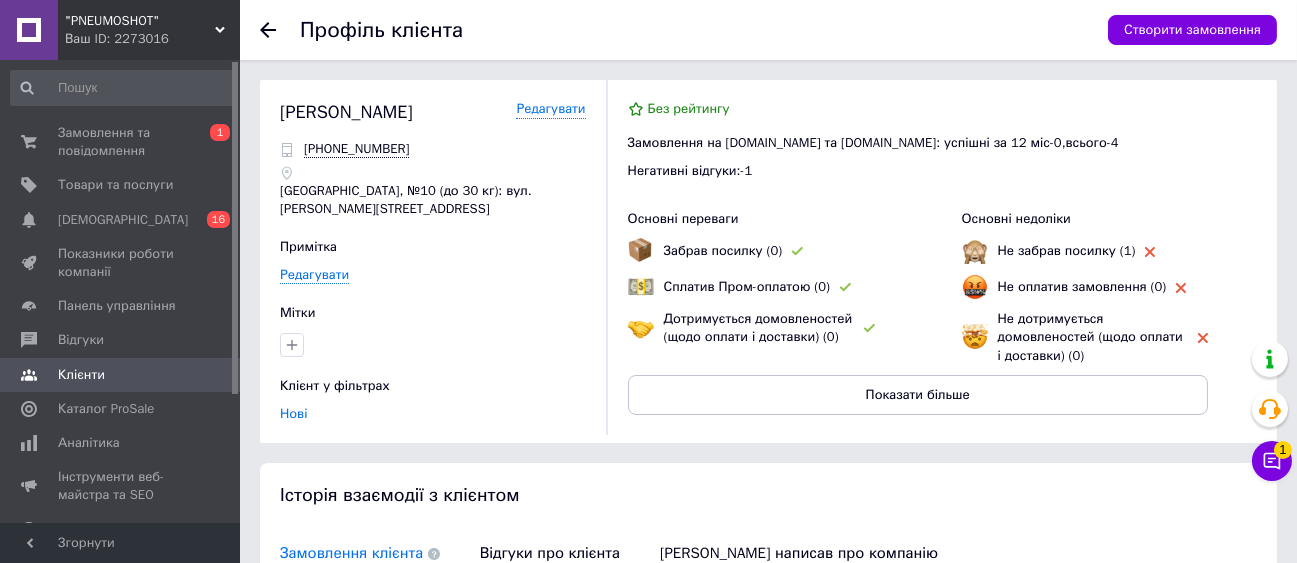 scroll, scrollTop: 332, scrollLeft: 0, axis: vertical 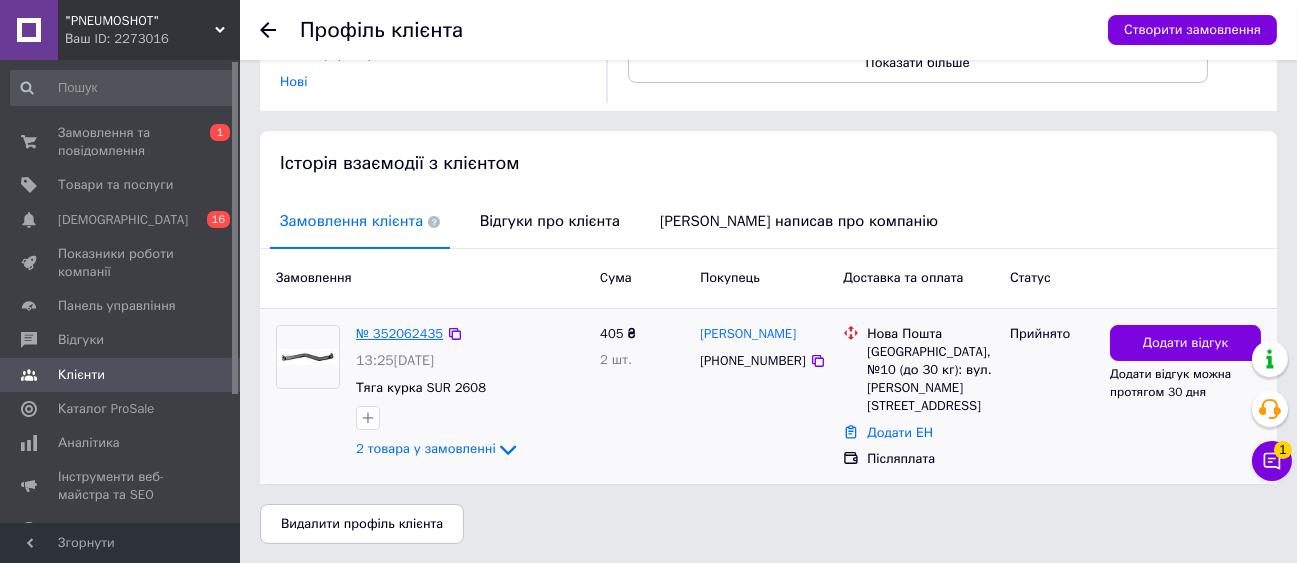 click on "№ 352062435" at bounding box center [399, 333] 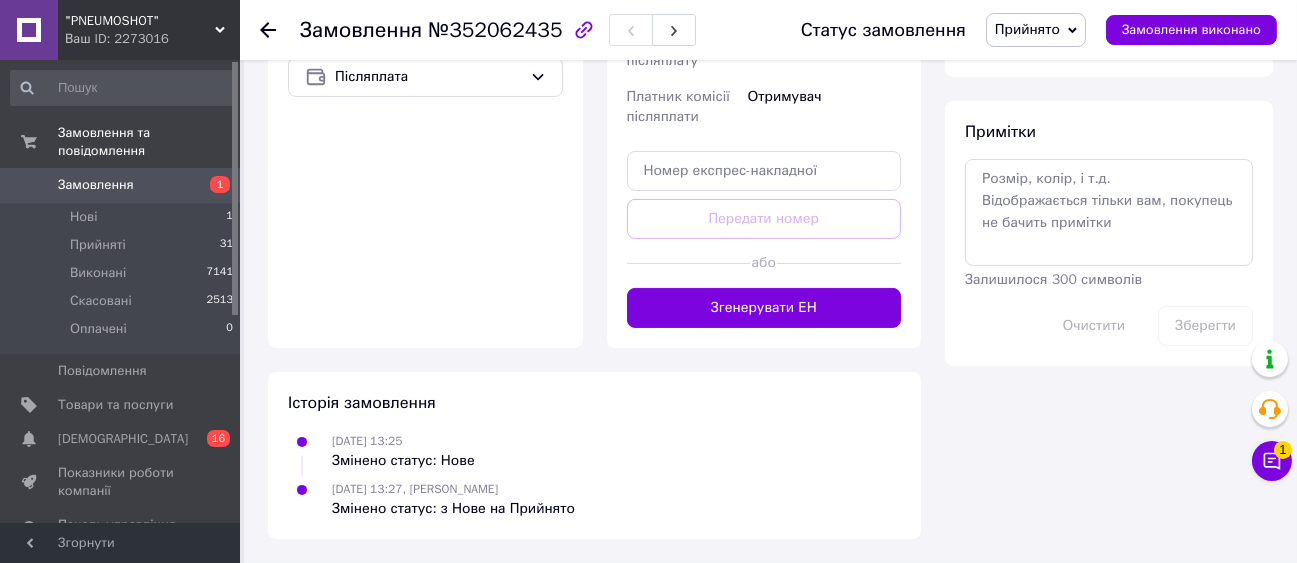 scroll, scrollTop: 1000, scrollLeft: 0, axis: vertical 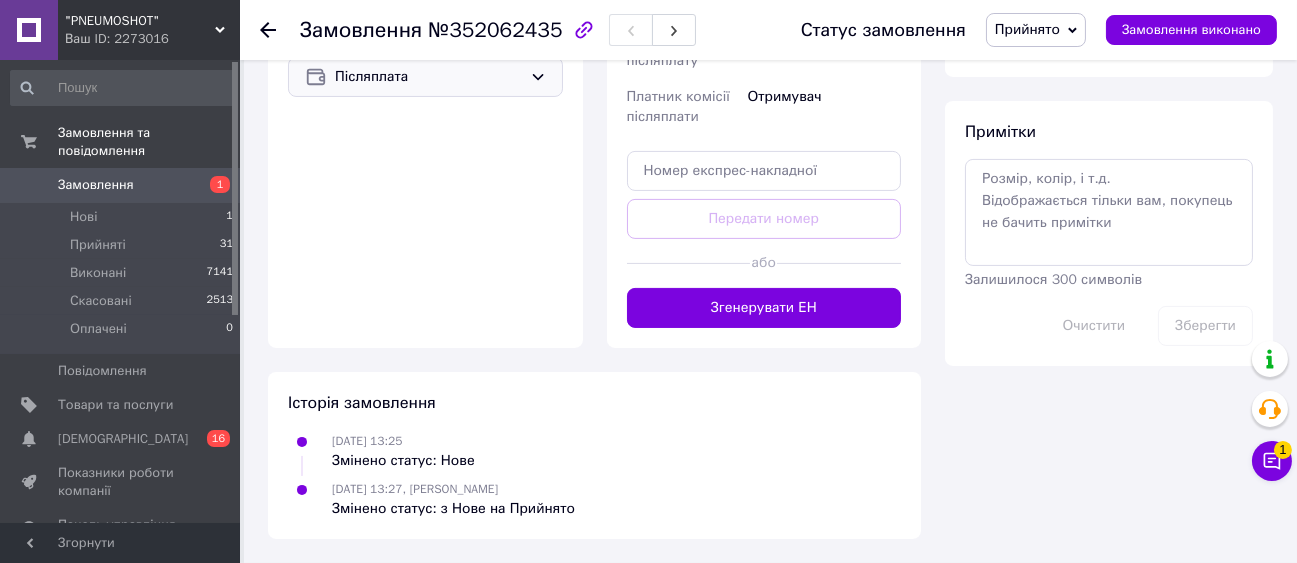 click 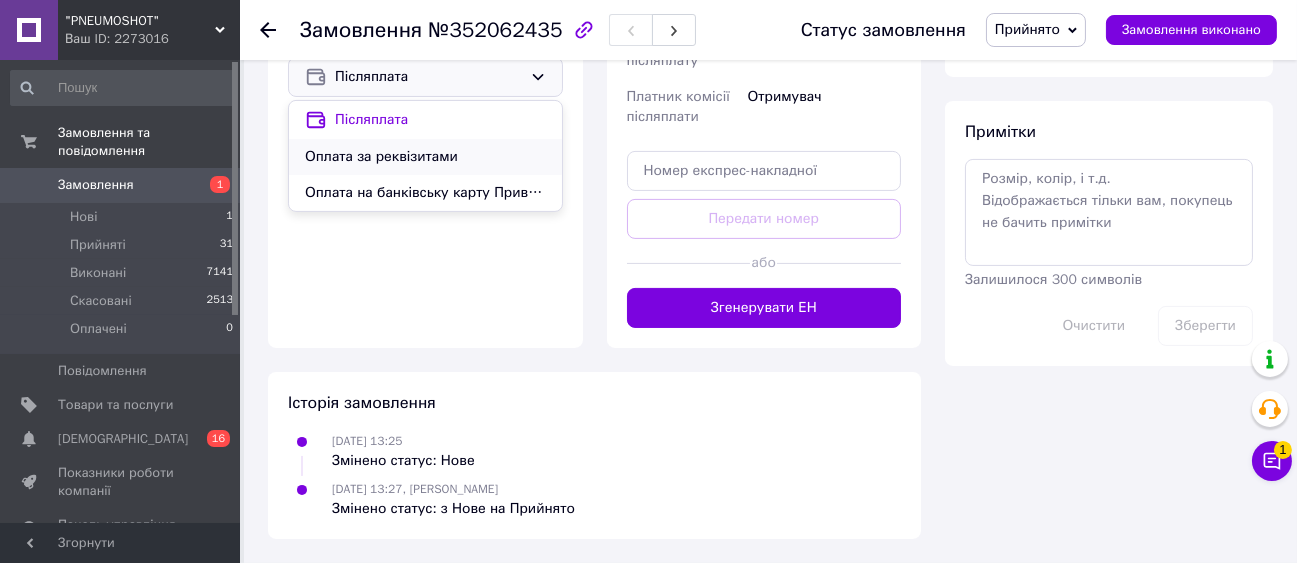 click on "Оплата за реквізитами" at bounding box center [425, 157] 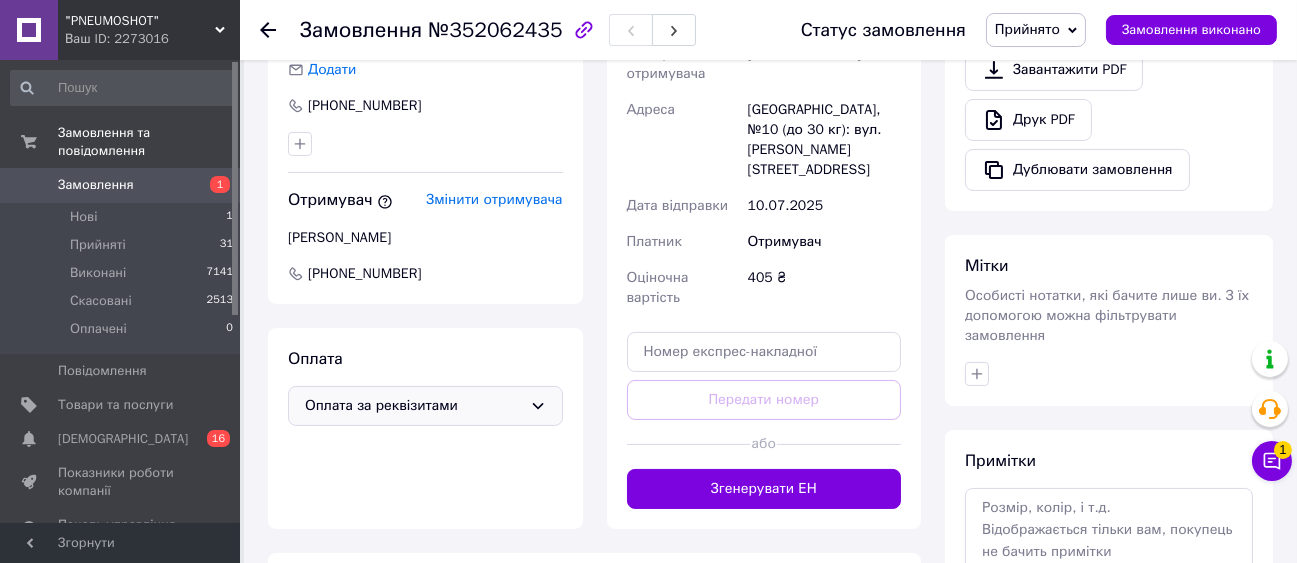 scroll, scrollTop: 666, scrollLeft: 0, axis: vertical 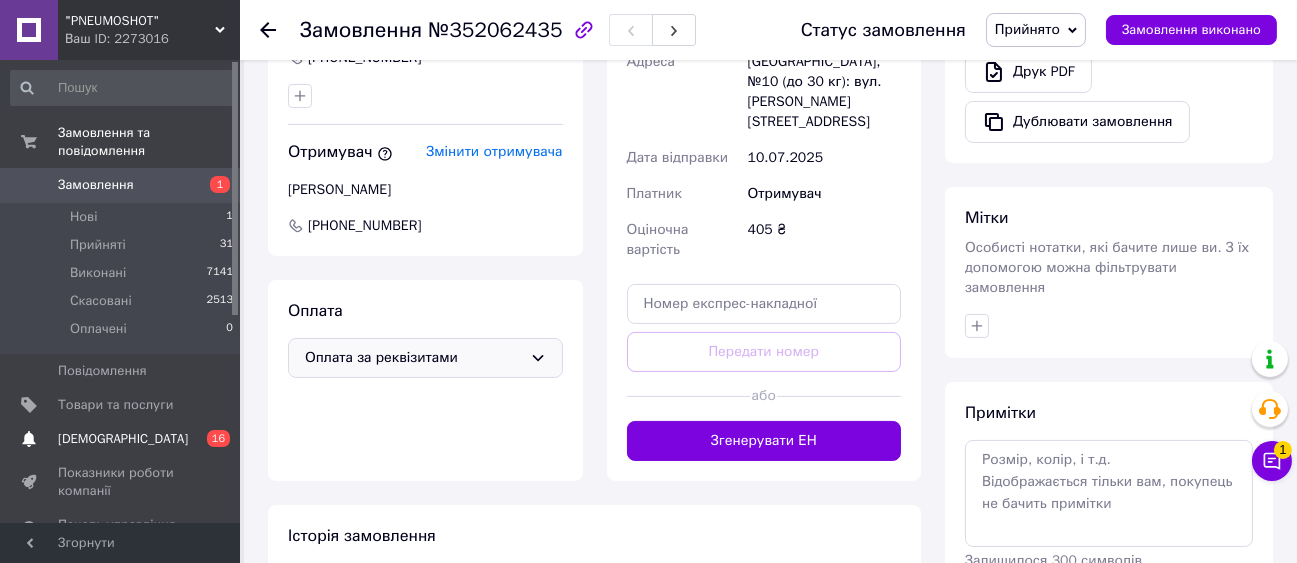 click on "[DEMOGRAPHIC_DATA]" at bounding box center (123, 439) 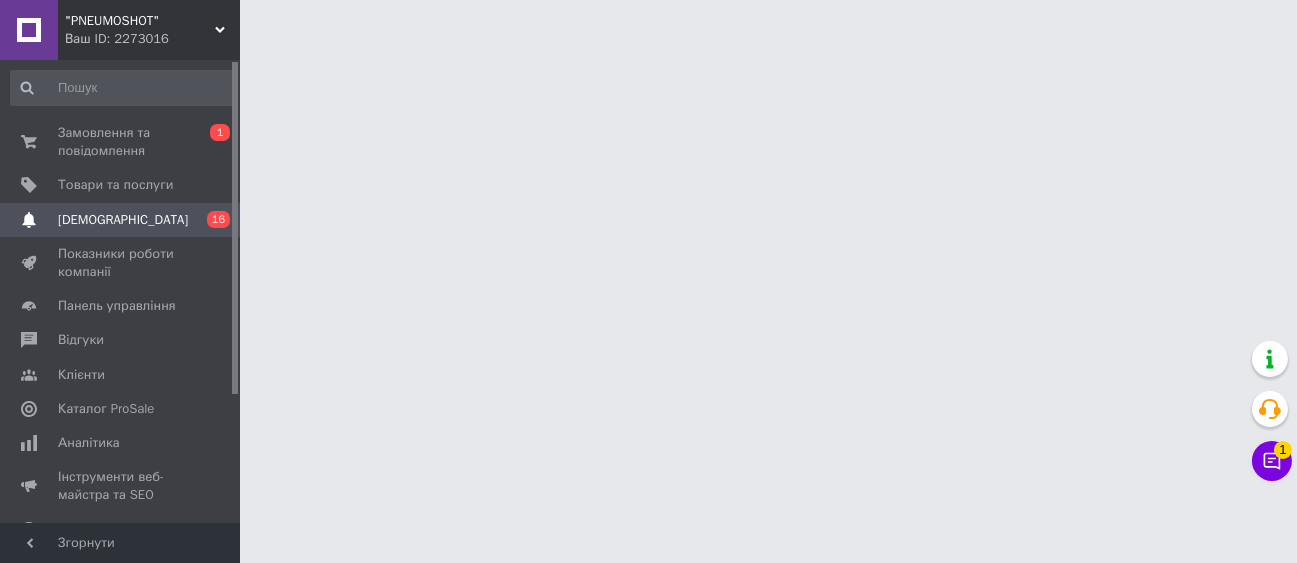 scroll, scrollTop: 0, scrollLeft: 0, axis: both 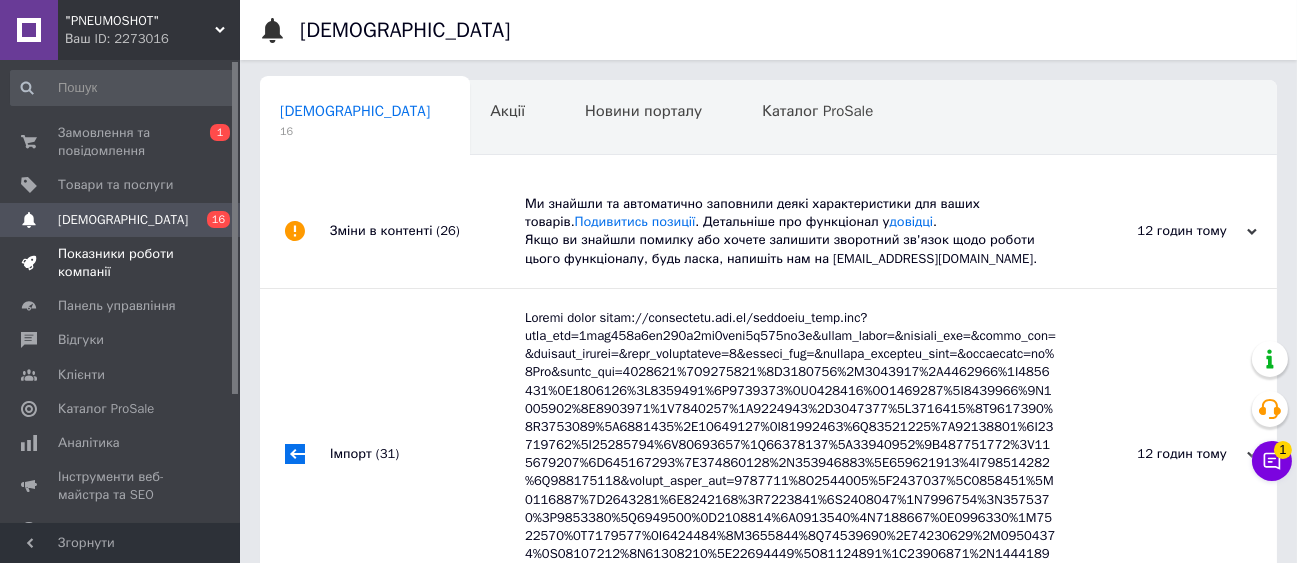 click on "Показники роботи компанії" at bounding box center (121, 263) 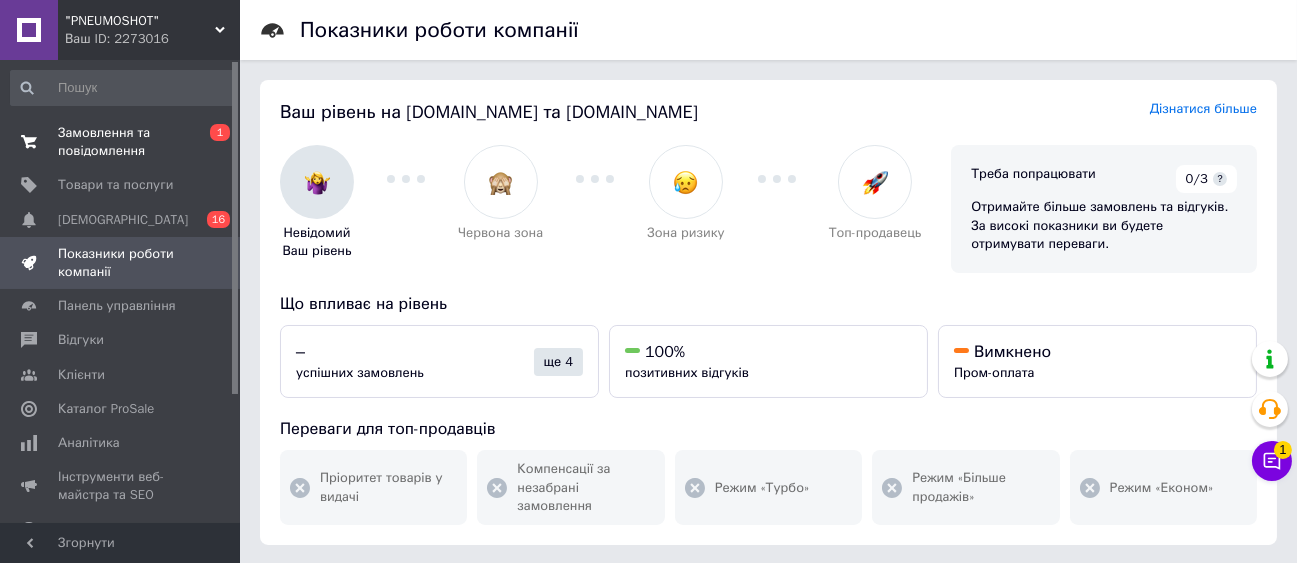 click on "Замовлення та повідомлення" at bounding box center (121, 142) 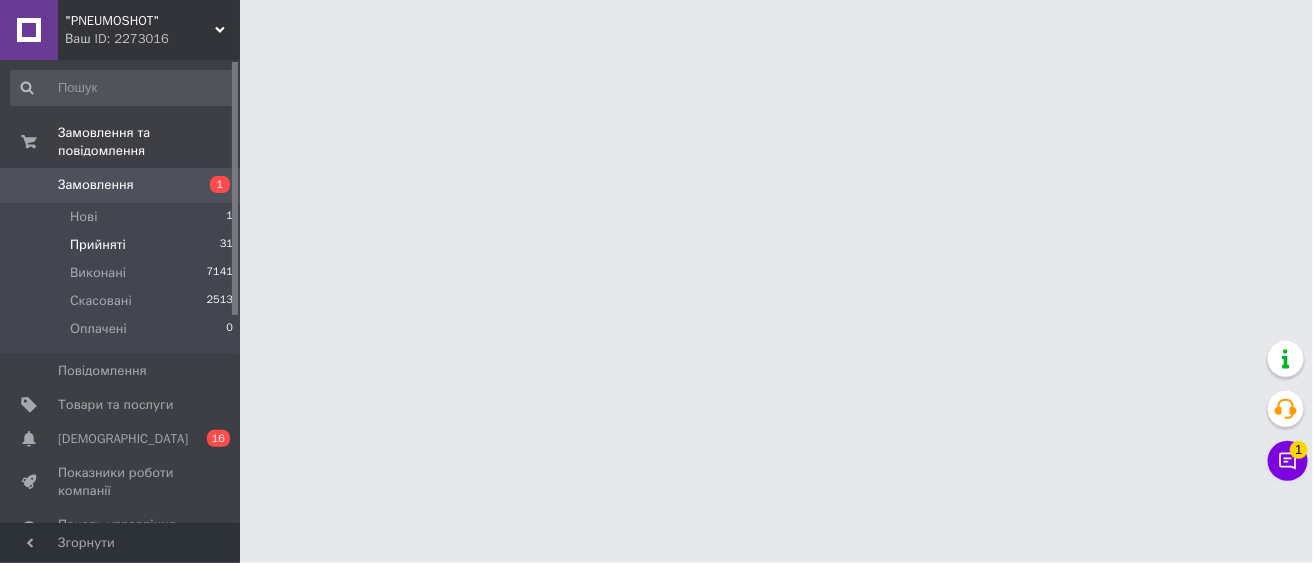 click on "Прийняті" at bounding box center [98, 245] 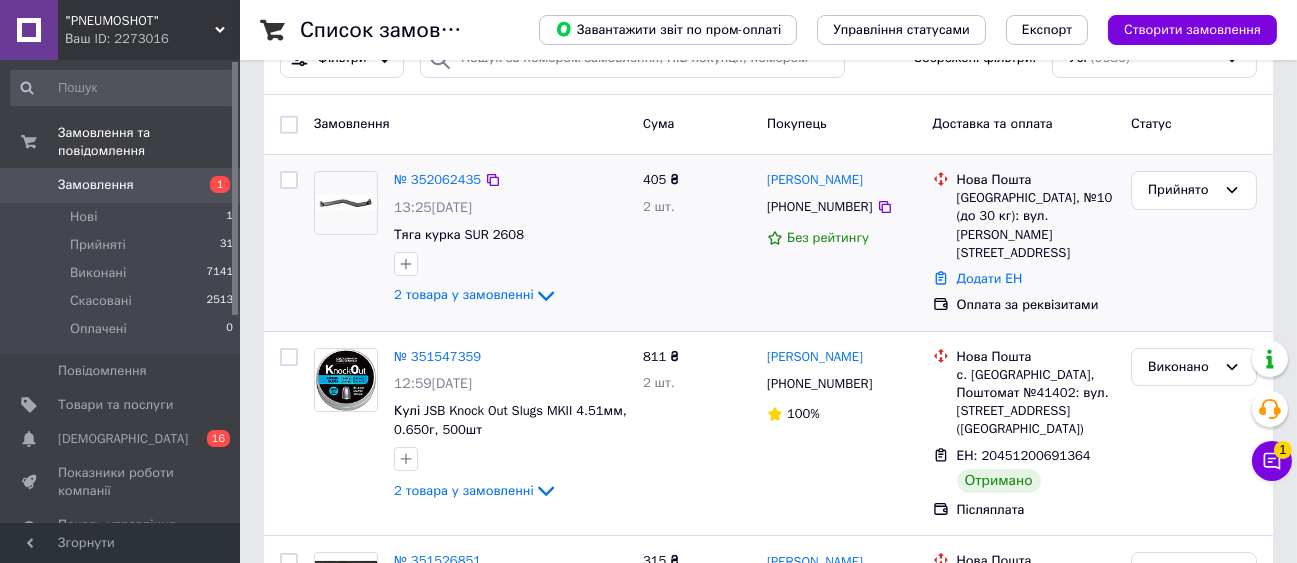 scroll, scrollTop: 222, scrollLeft: 0, axis: vertical 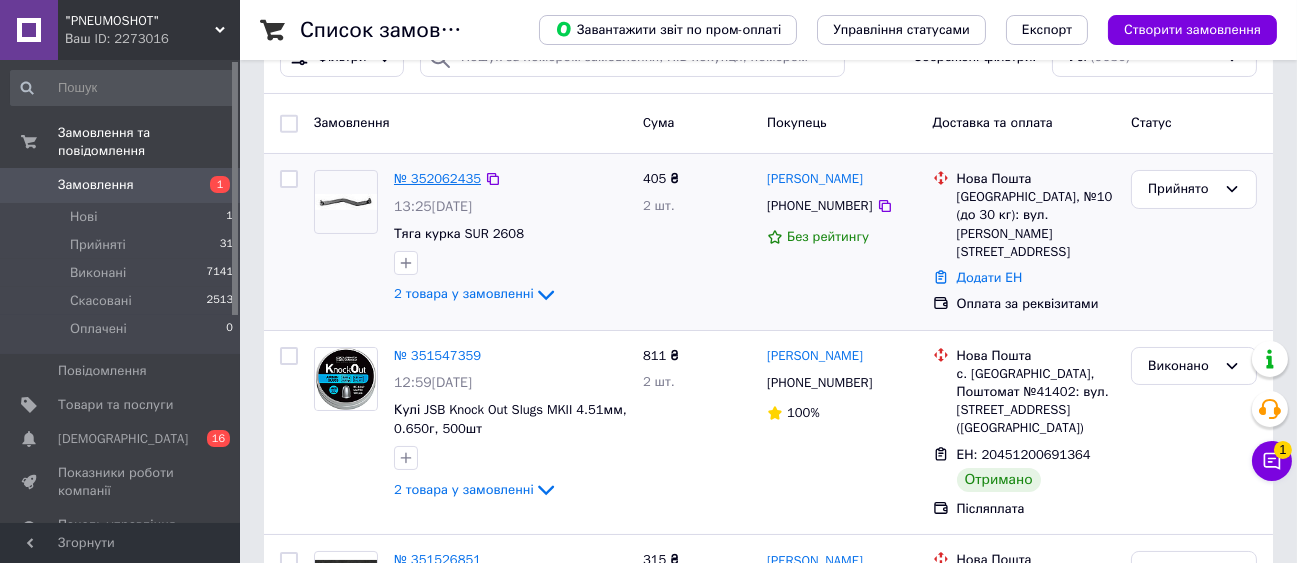 click on "№ 352062435" at bounding box center (437, 178) 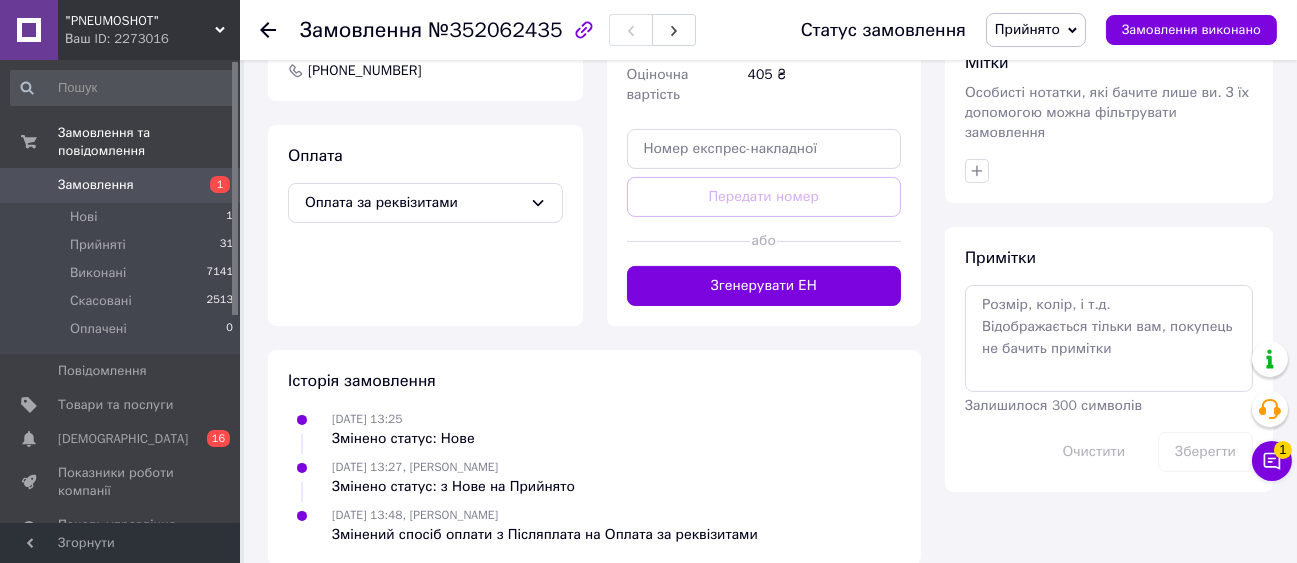 scroll, scrollTop: 888, scrollLeft: 0, axis: vertical 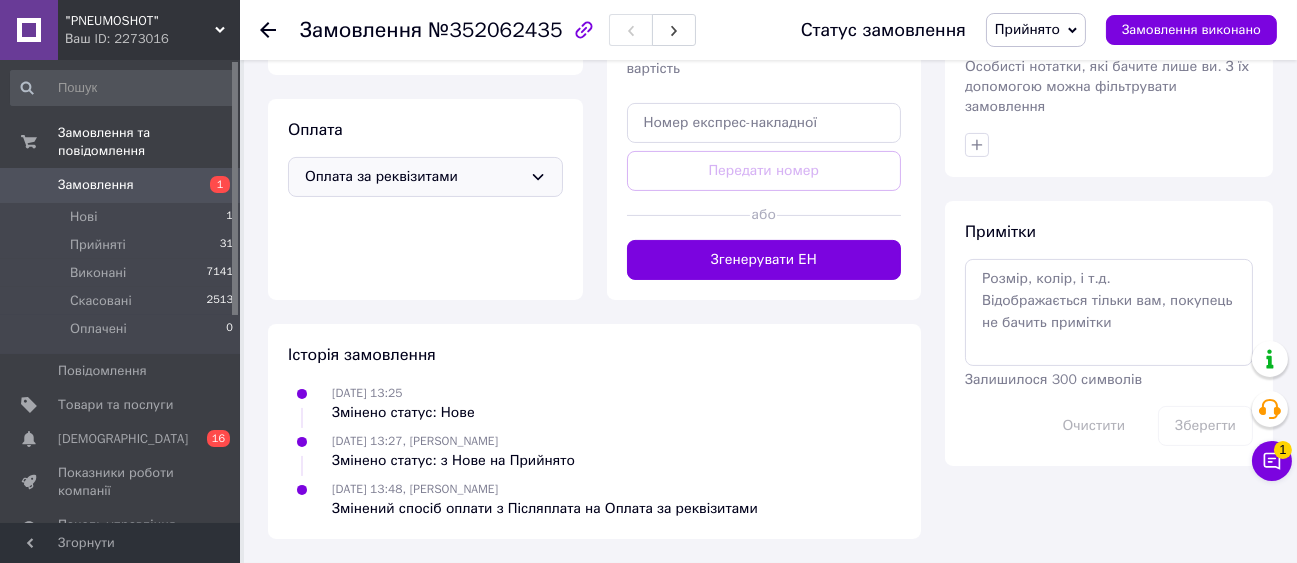 click on "Оплата за реквізитами" at bounding box center (413, 177) 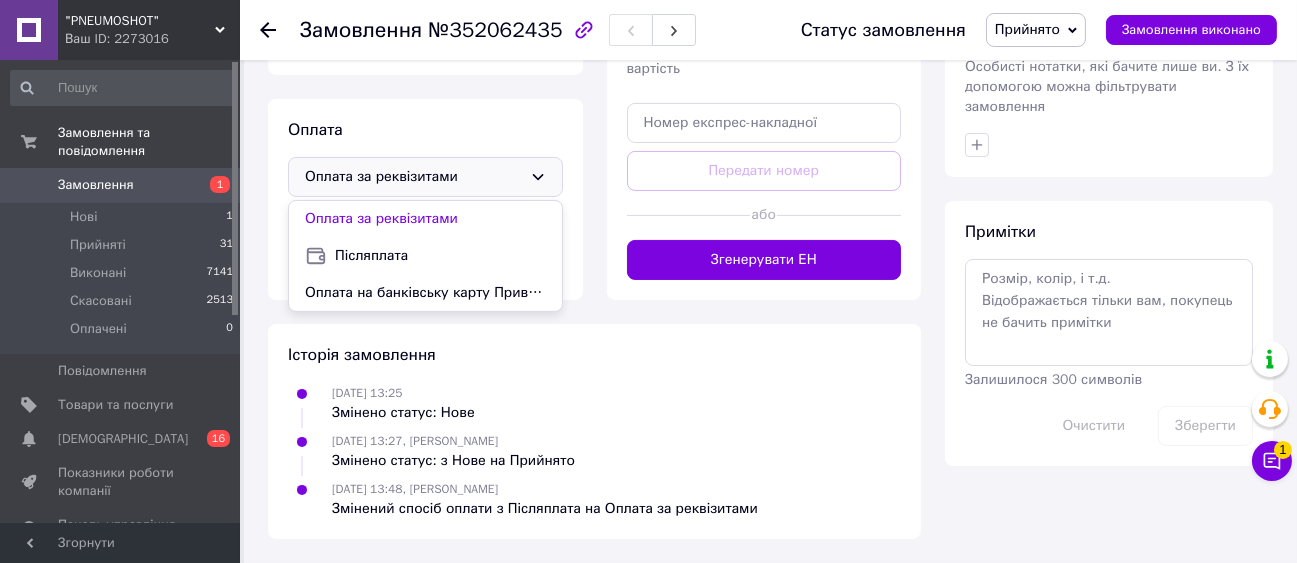 scroll, scrollTop: 1000, scrollLeft: 0, axis: vertical 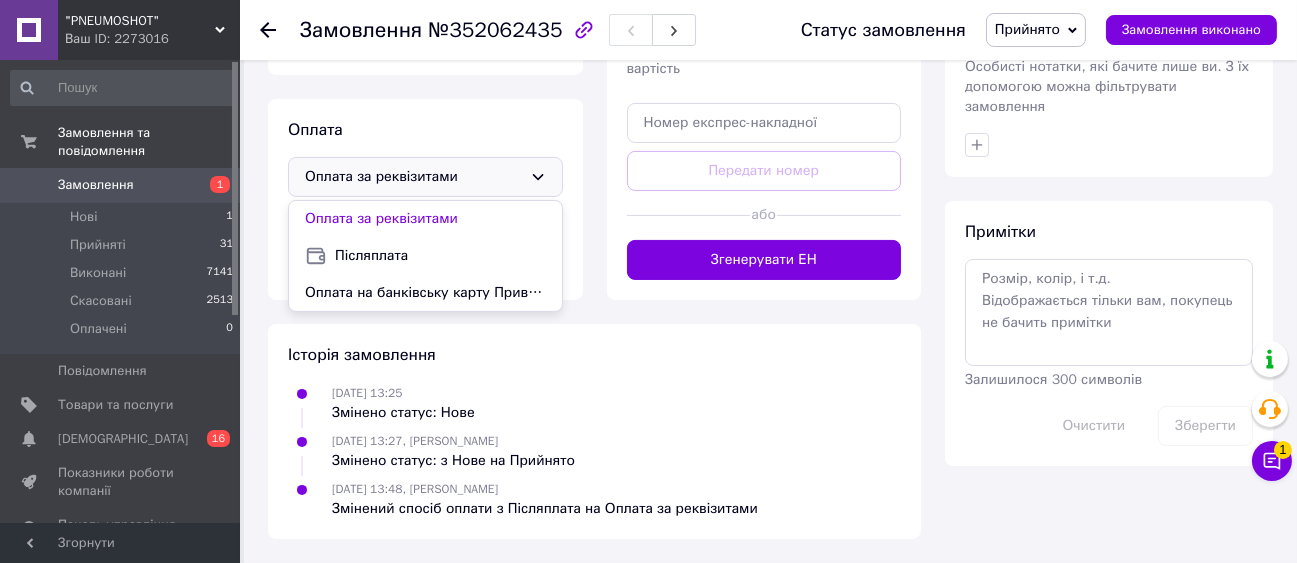 click on "Доставка Редагувати Нова Пошта (платна) Отримувач Возняк Іван Телефон отримувача +380501438696 Адреса Тернопіль, №10 (до 30 кг): вул. Максима Кривоноса, 3 Дата відправки 10.07.2025 Платник Отримувач Оціночна вартість 405 ₴ Передати номер або Згенерувати ЕН Платник Отримувач Відправник Прізвище отримувача Возняк Ім'я отримувача Іван По батькові отримувача Телефон отримувача +380501438696 Тип доставки У відділенні Кур'єром В поштоматі Місто Тернопіль Відділення №10 (до 30 кг): вул. Максима Кривоноса, 3 Місце відправки Харків: №25: просп. Тракторобудівників, 57а Тип посилки Вантаж" at bounding box center (764, -16) 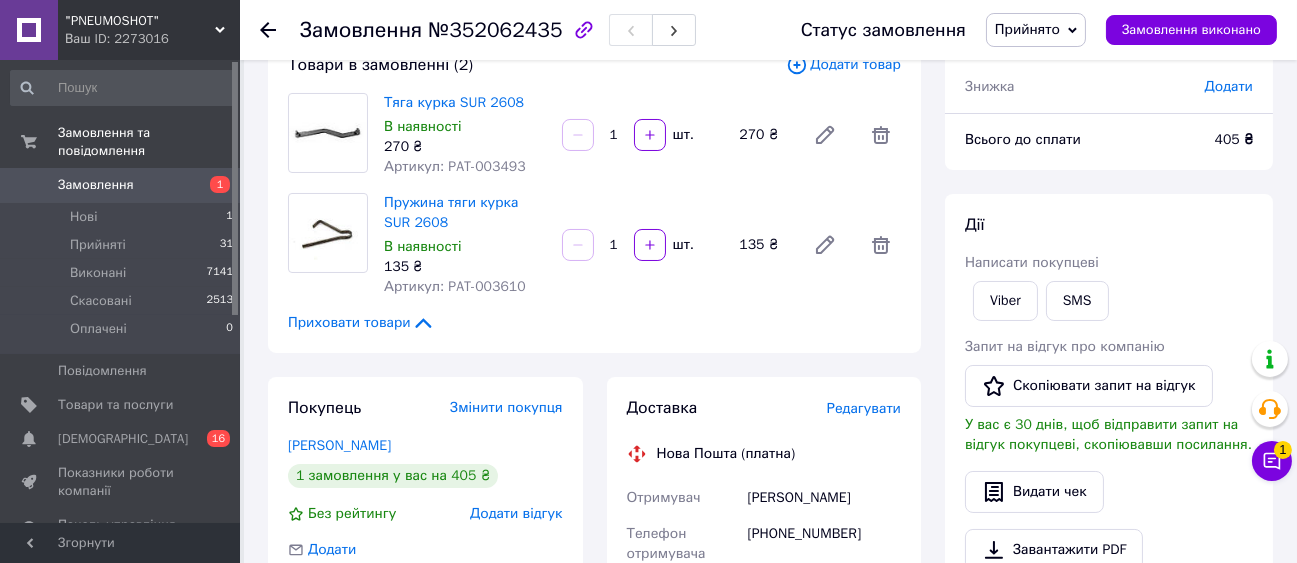 scroll, scrollTop: 111, scrollLeft: 0, axis: vertical 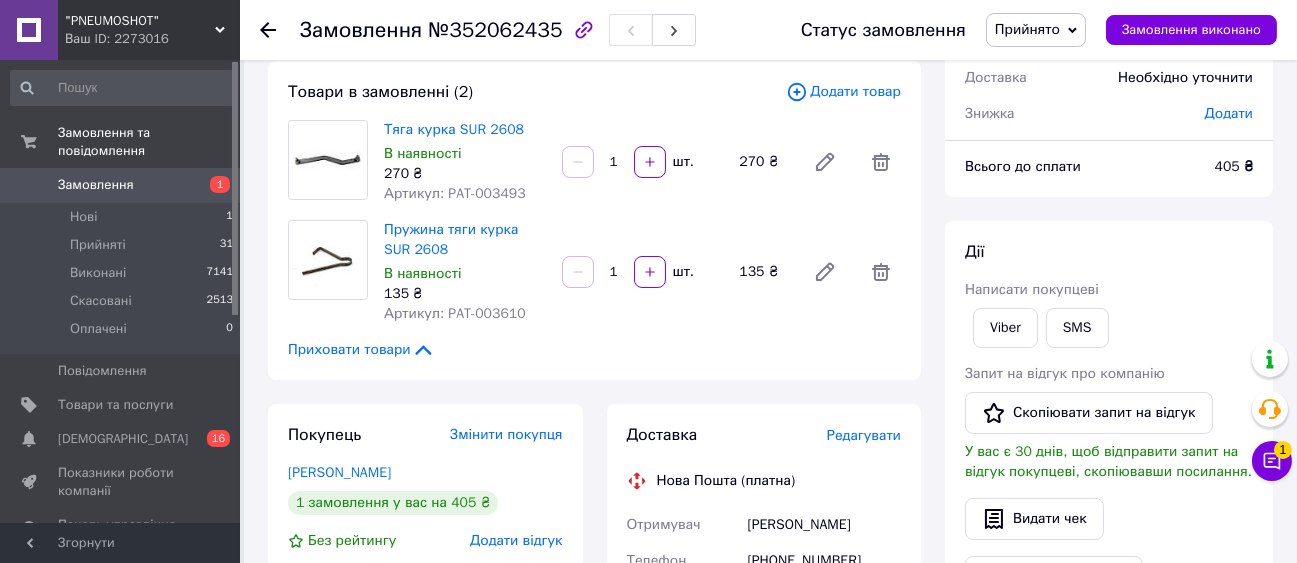 click 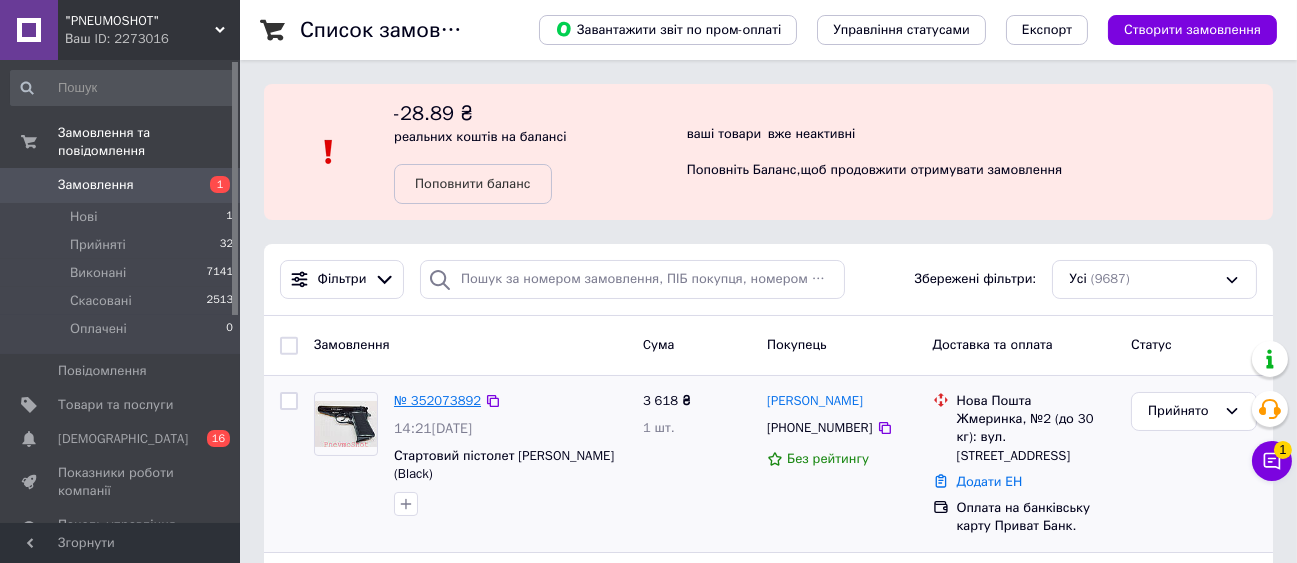 click on "№ 352073892" at bounding box center (437, 400) 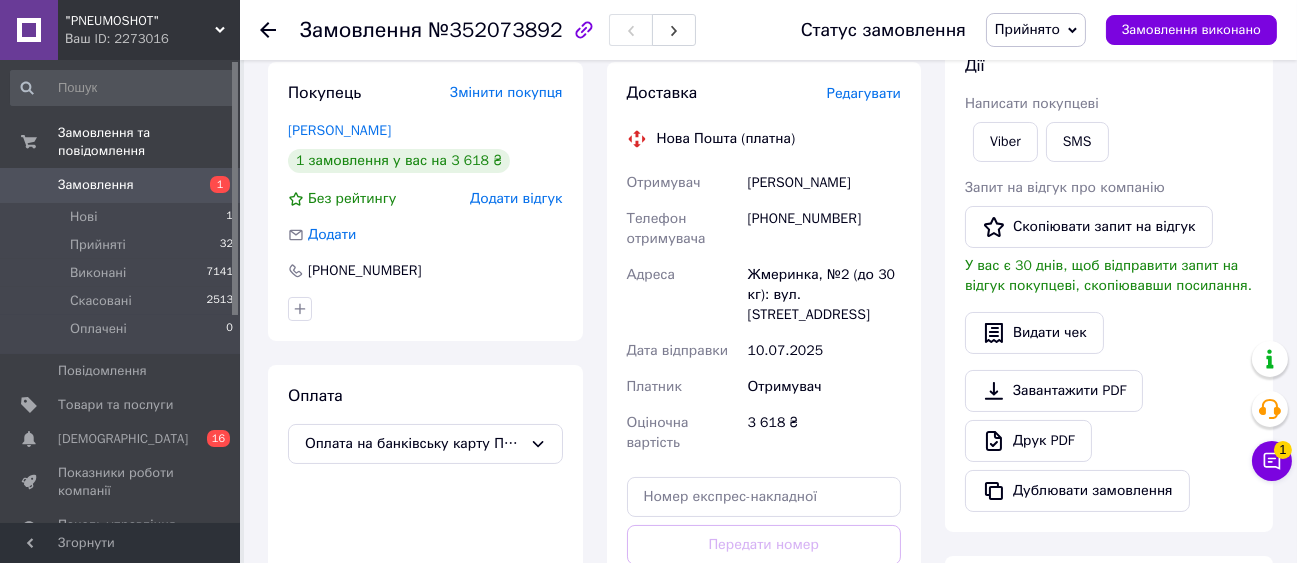 scroll, scrollTop: 196, scrollLeft: 0, axis: vertical 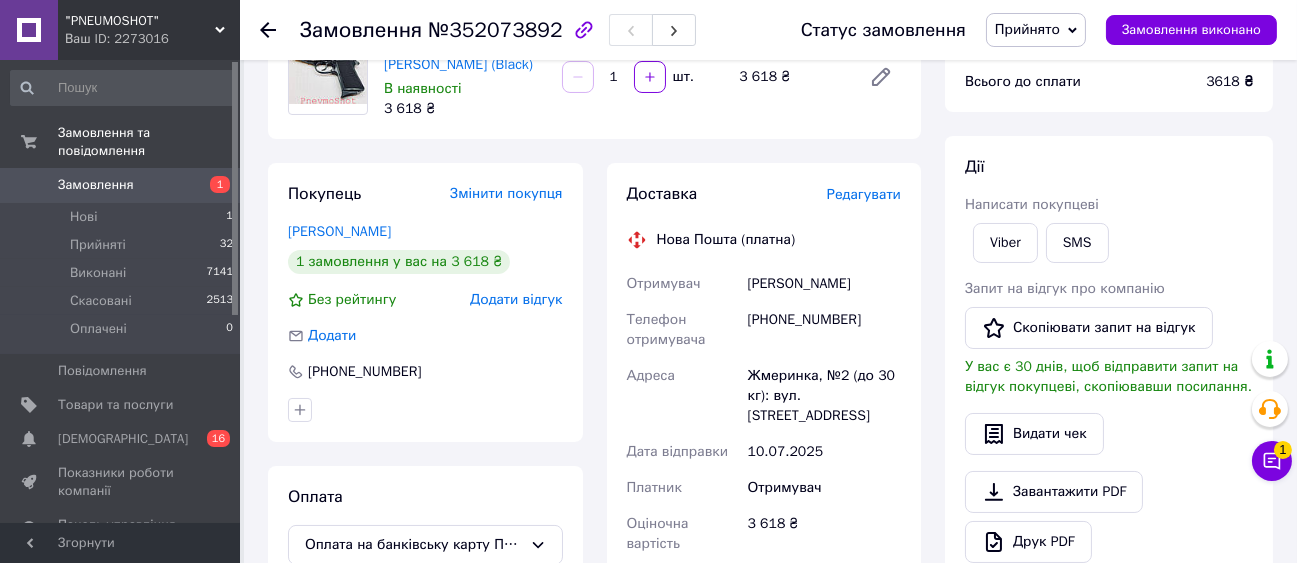 click 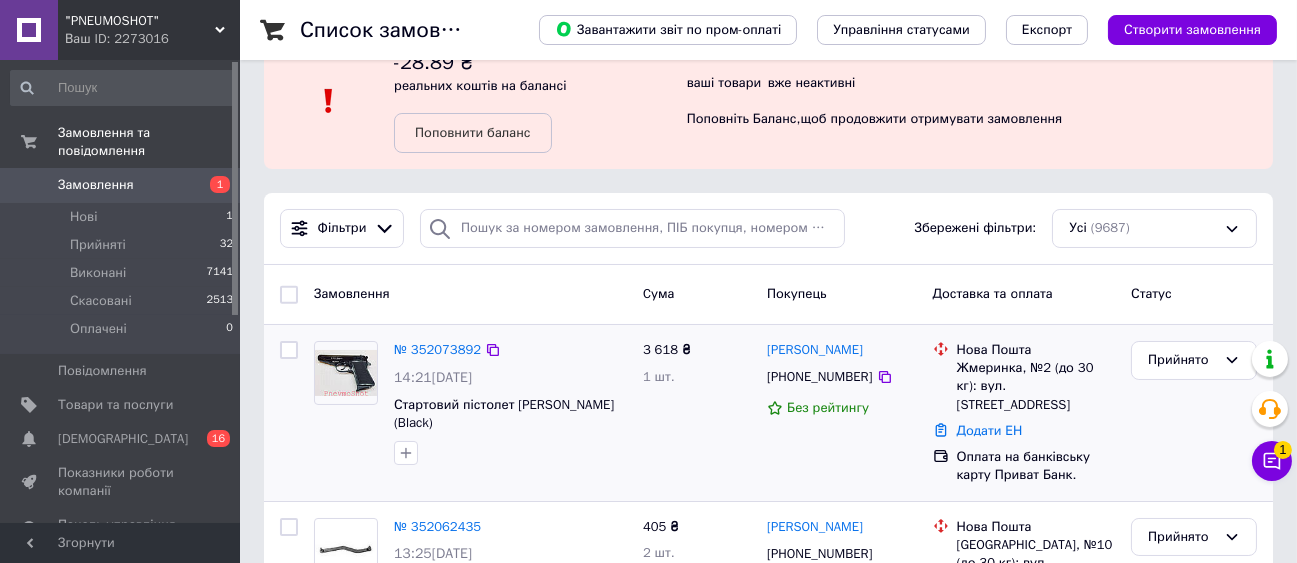 scroll, scrollTop: 111, scrollLeft: 0, axis: vertical 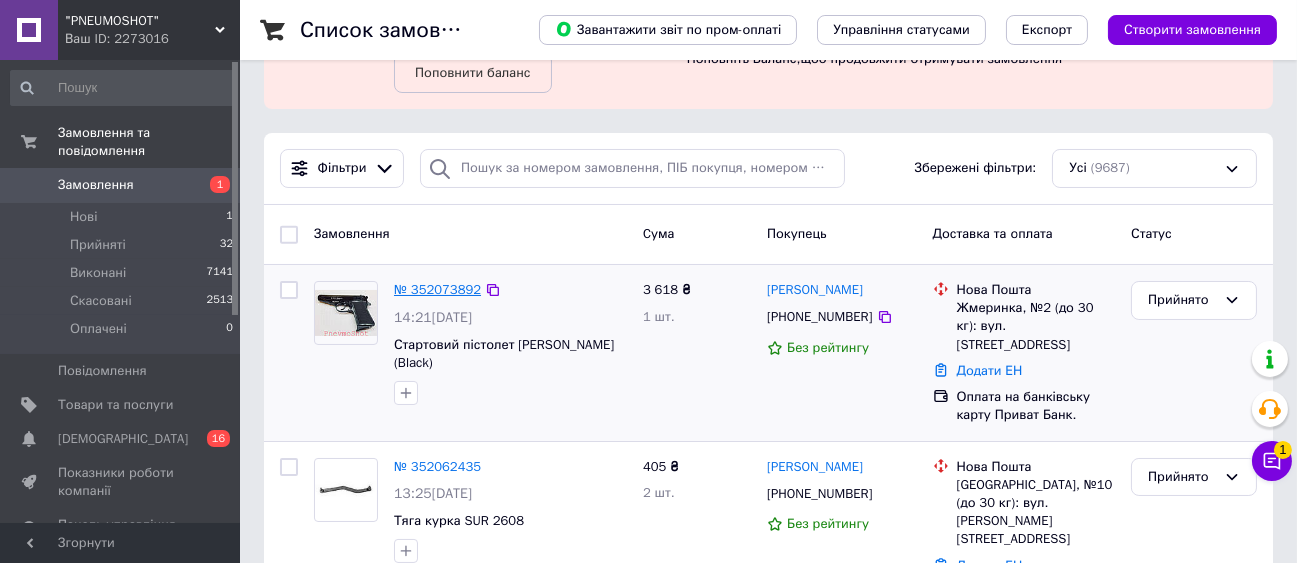 click on "№ 352073892" at bounding box center (437, 289) 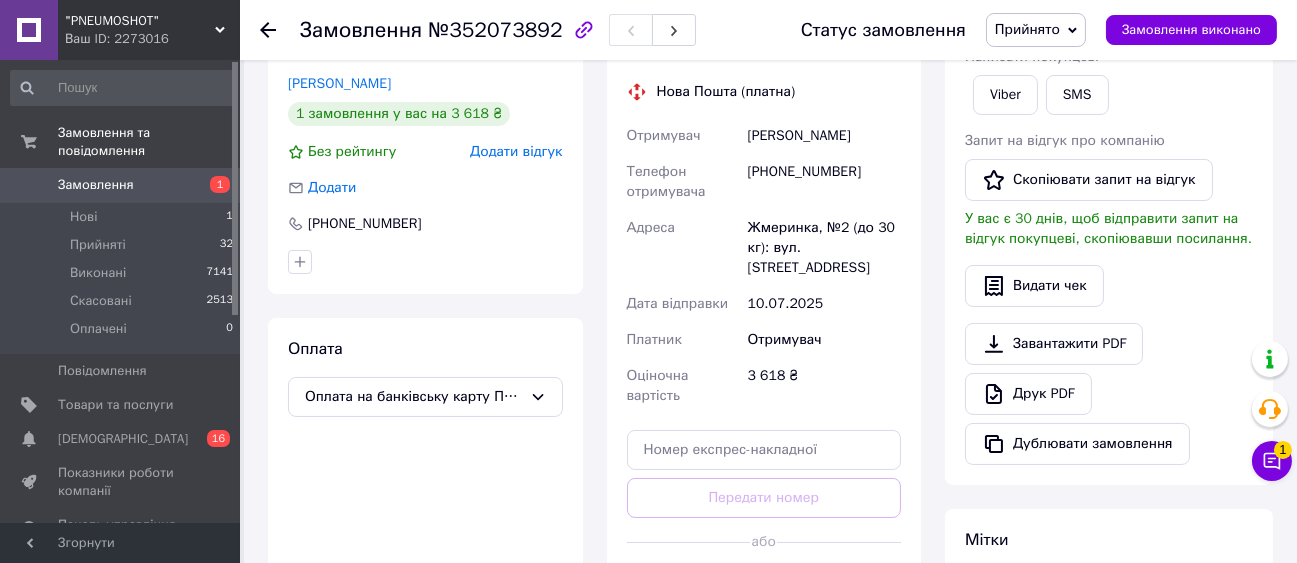 scroll, scrollTop: 333, scrollLeft: 0, axis: vertical 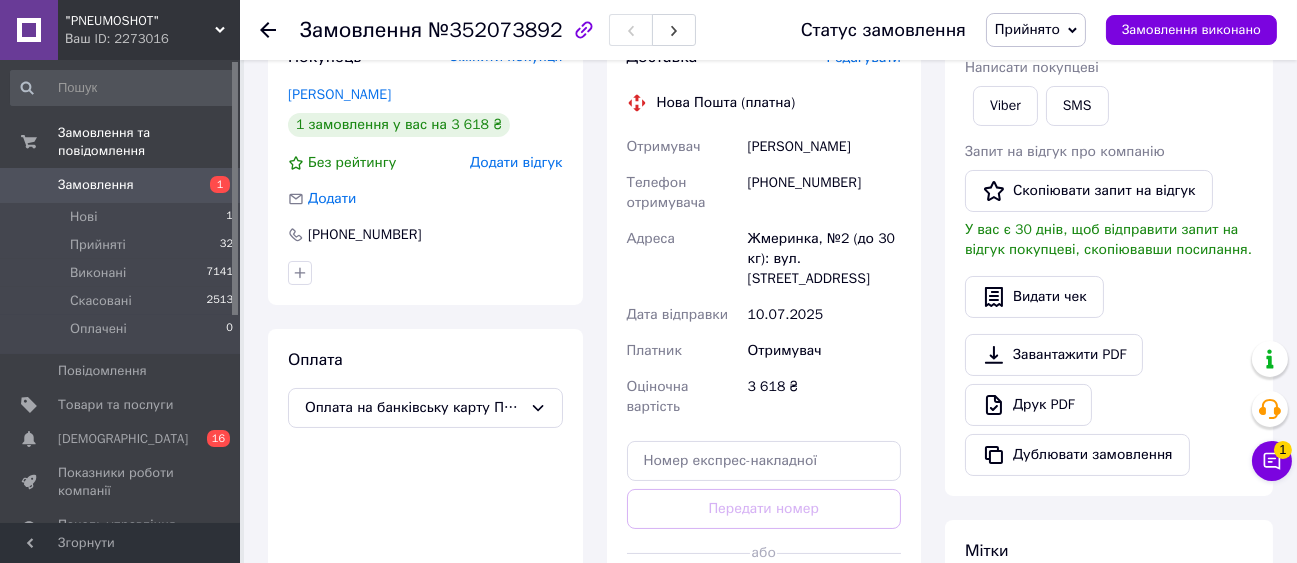 click 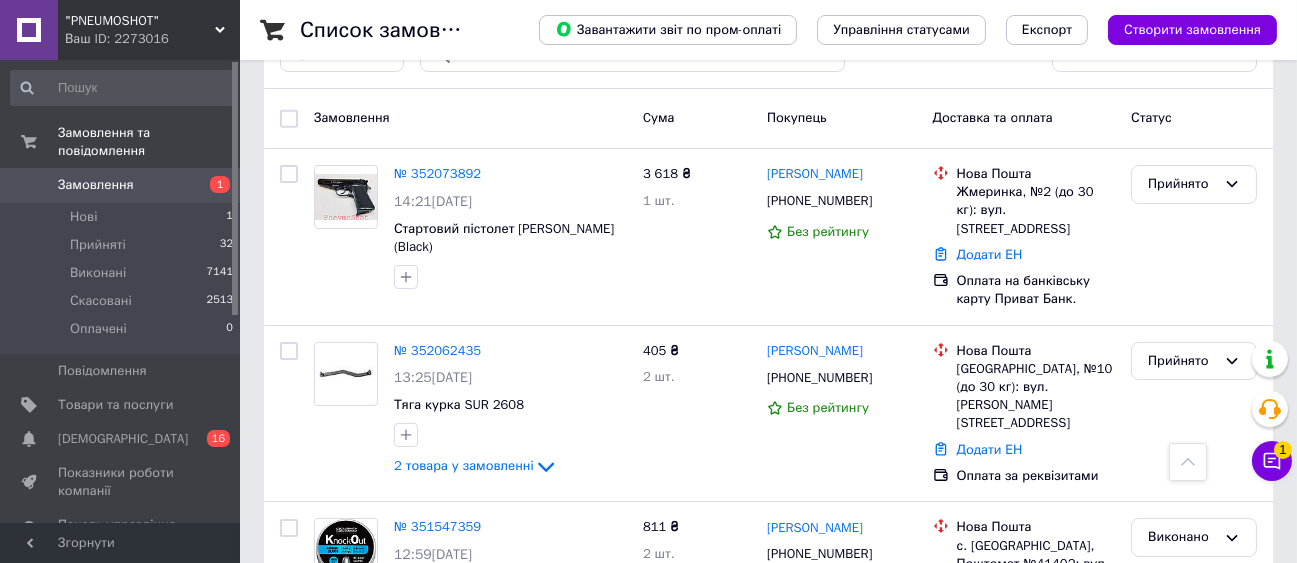 scroll, scrollTop: 222, scrollLeft: 0, axis: vertical 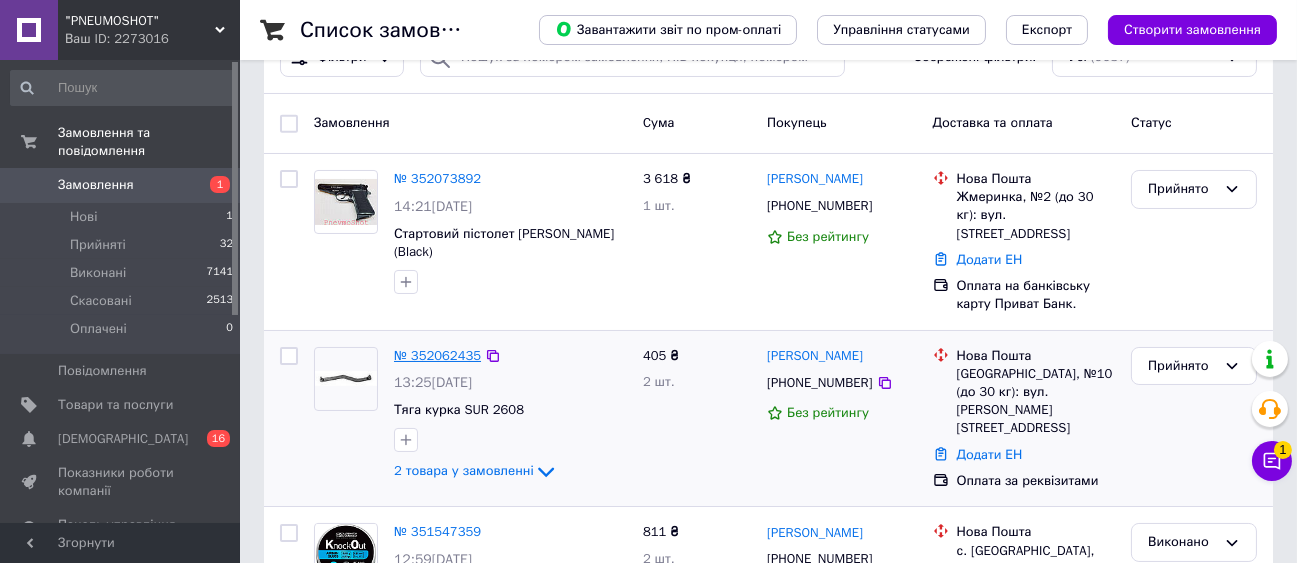 click on "№ 352062435" at bounding box center [437, 355] 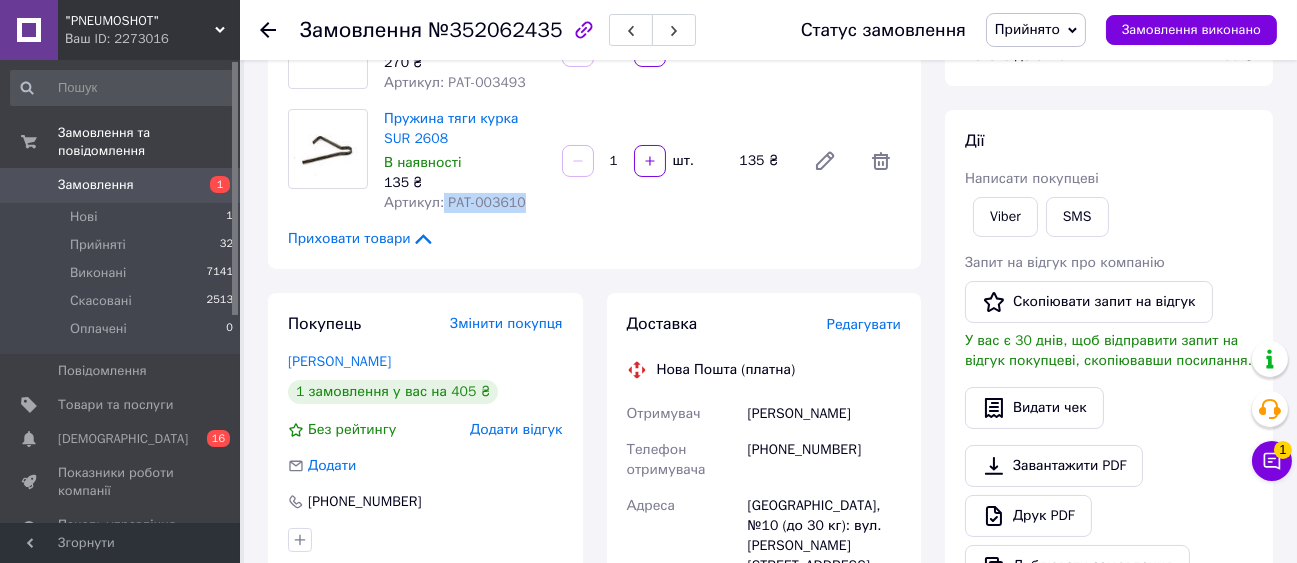 drag, startPoint x: 462, startPoint y: 338, endPoint x: 498, endPoint y: 356, distance: 40.24922 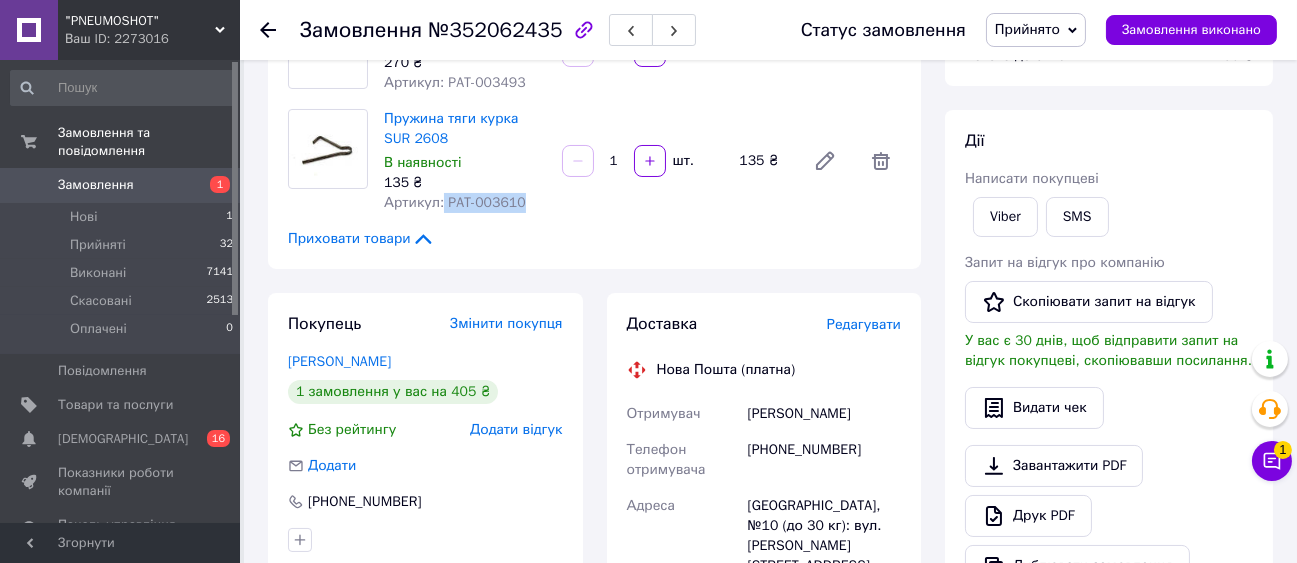 click on "Артикул: PAT-003610" at bounding box center [465, 203] 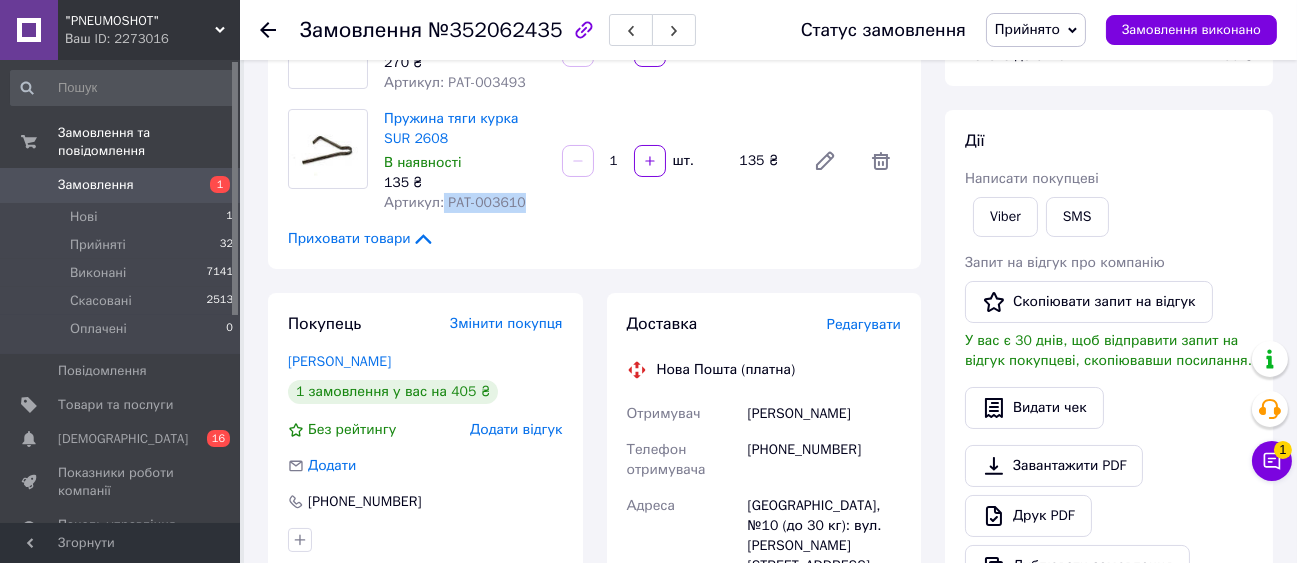 copy on "PAT-003610" 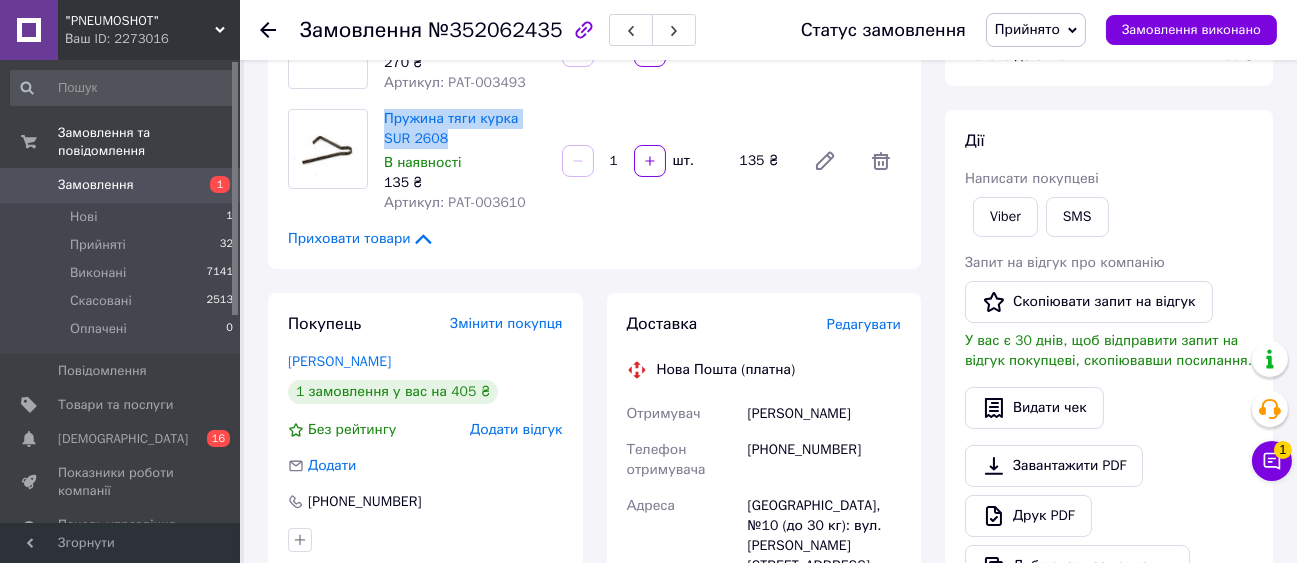 drag, startPoint x: 376, startPoint y: 223, endPoint x: 521, endPoint y: 264, distance: 150.6851 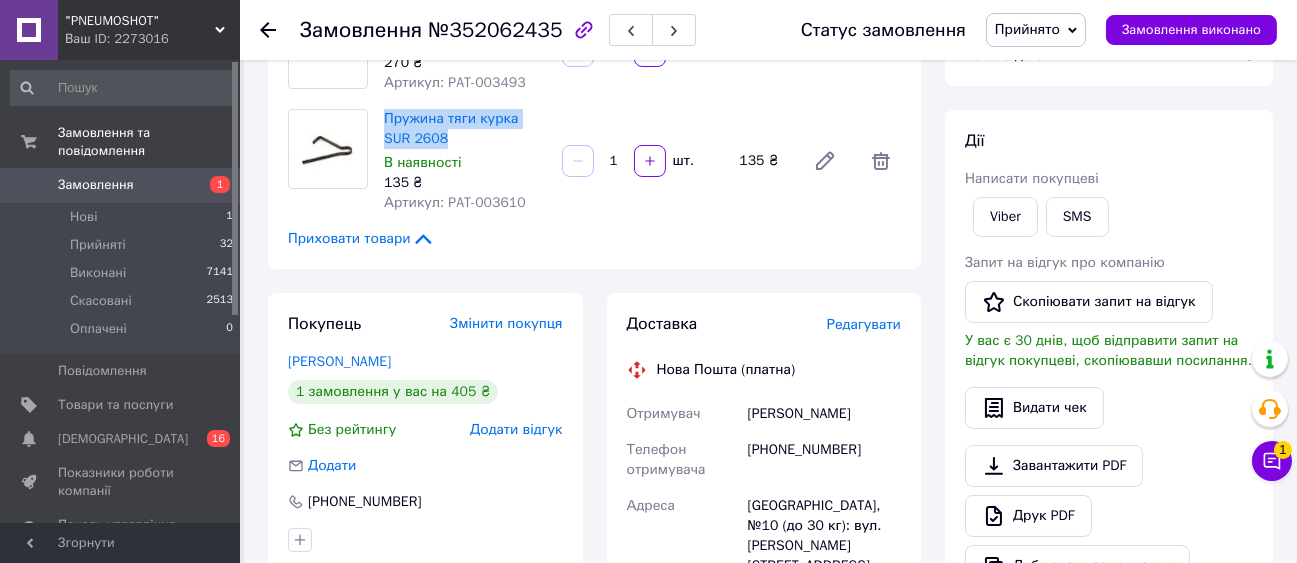 click on "Пружина тяги курка SUR 2608 В наявності 135 ₴ Артикул: PAT-003610" at bounding box center (465, 161) 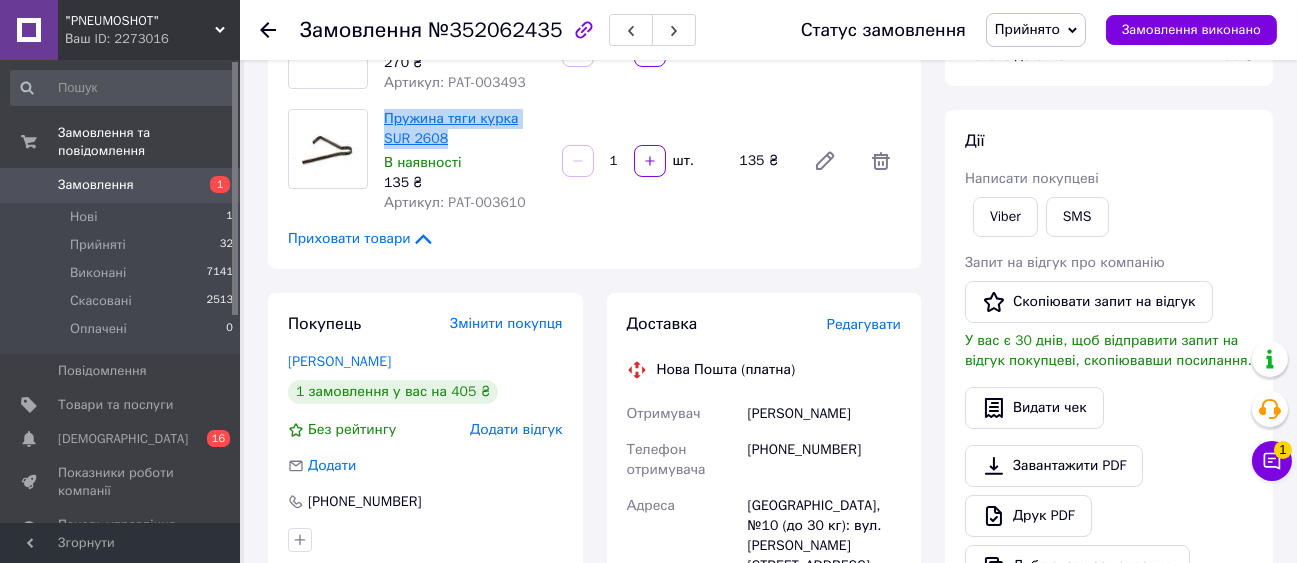 copy on "Пружина тяги курка SUR 2608" 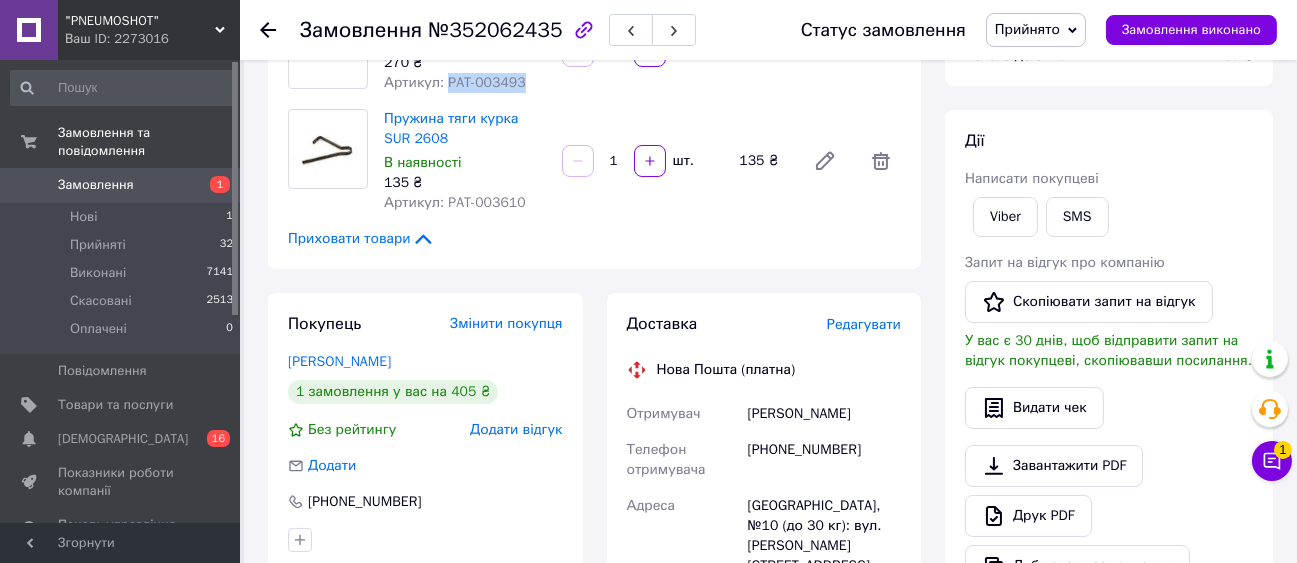 drag, startPoint x: 464, startPoint y: 149, endPoint x: 505, endPoint y: 168, distance: 45.188496 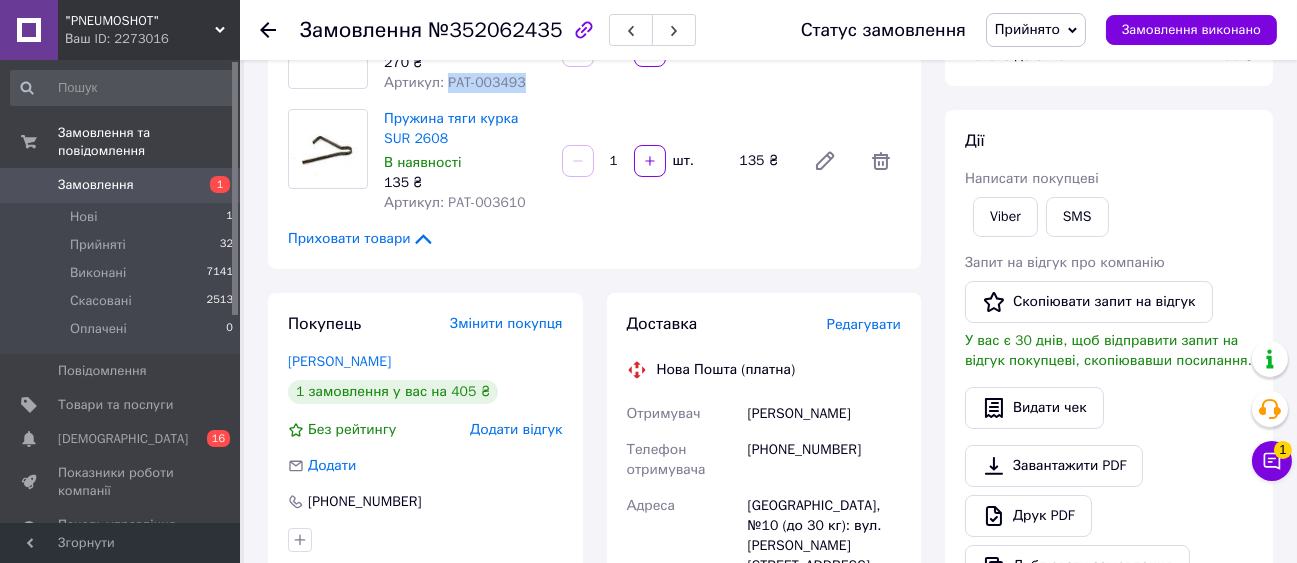 copy on "PAT-003493" 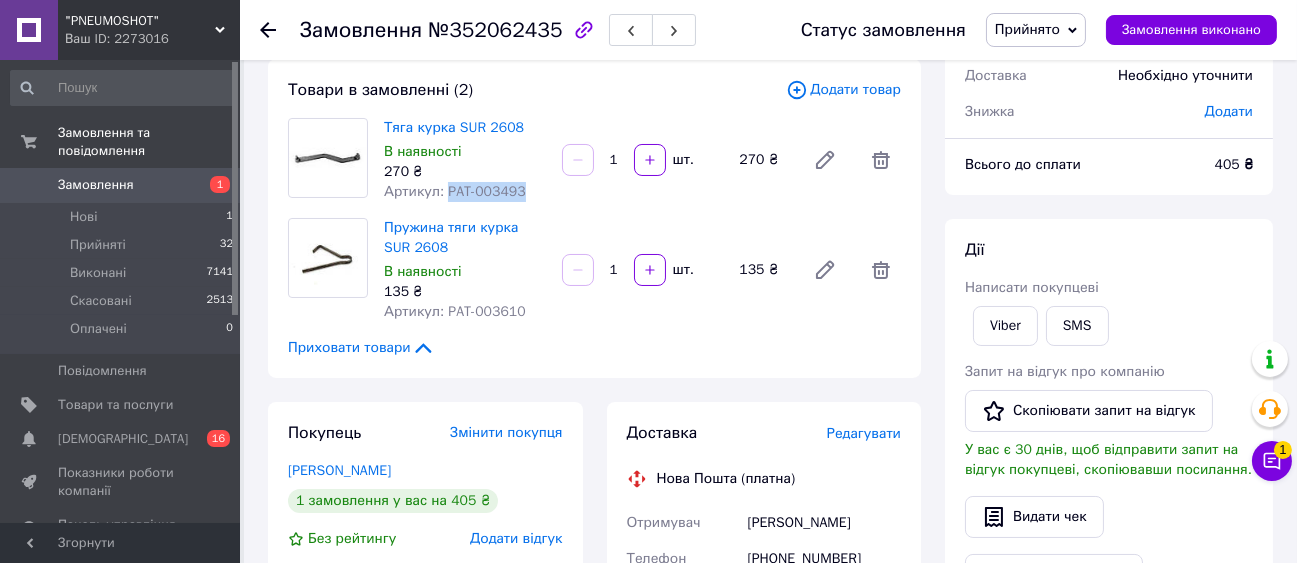 scroll, scrollTop: 111, scrollLeft: 0, axis: vertical 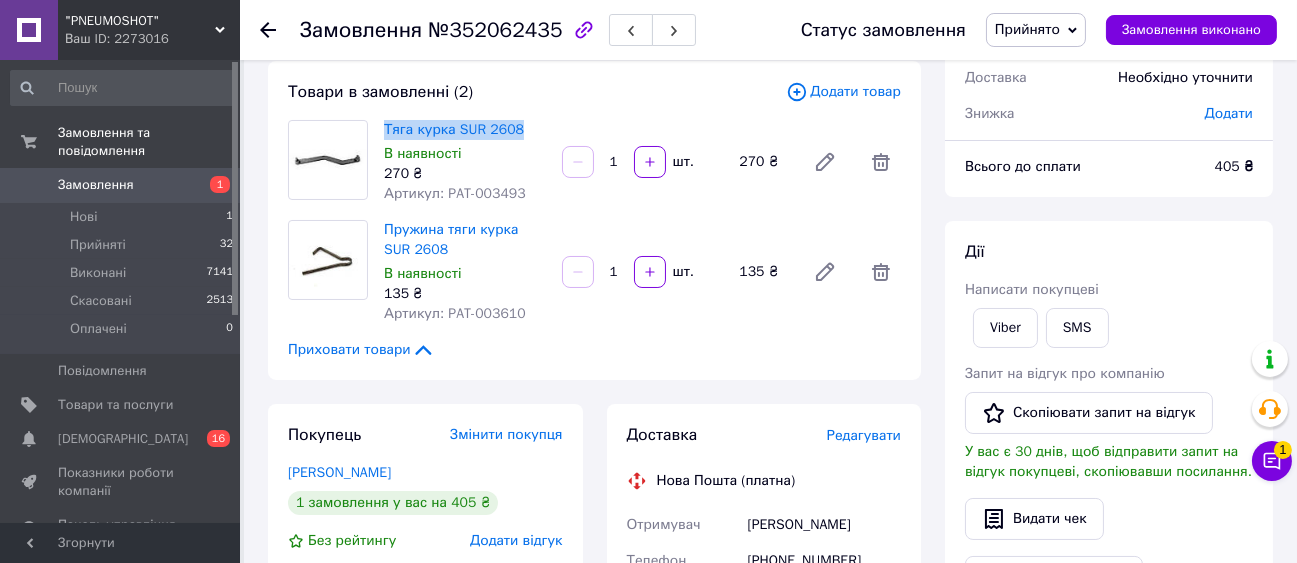 drag, startPoint x: 381, startPoint y: 139, endPoint x: 512, endPoint y: 162, distance: 133.00375 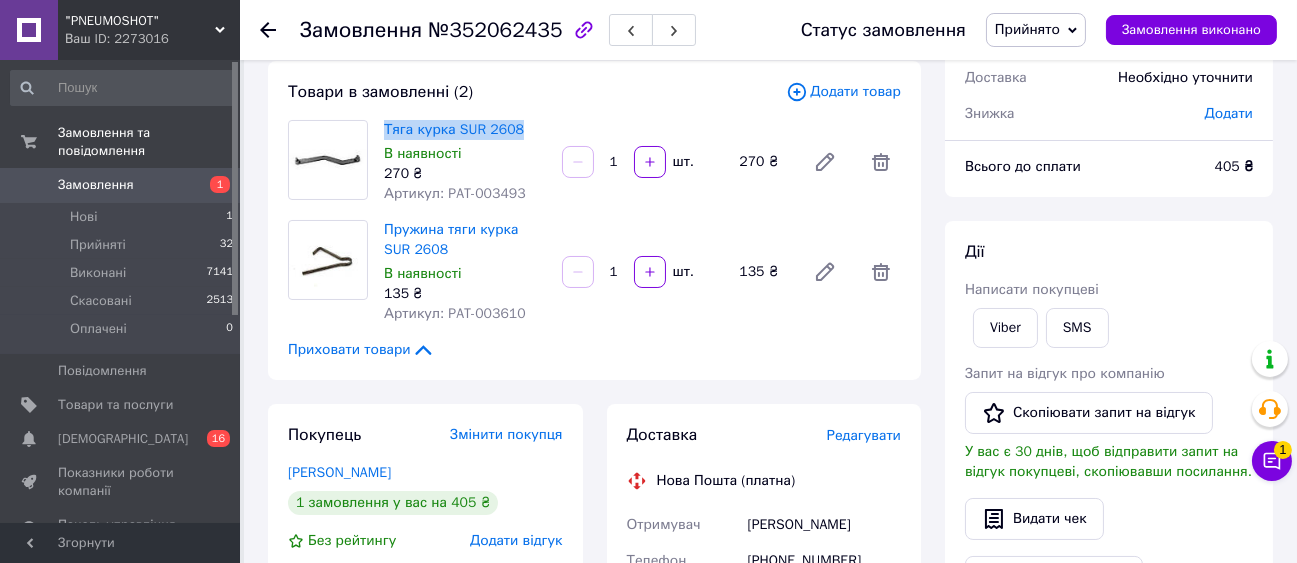 click on "Тяга курка SUR 2608 В наявності 270 ₴ Артикул: PAT-003493" at bounding box center [465, 162] 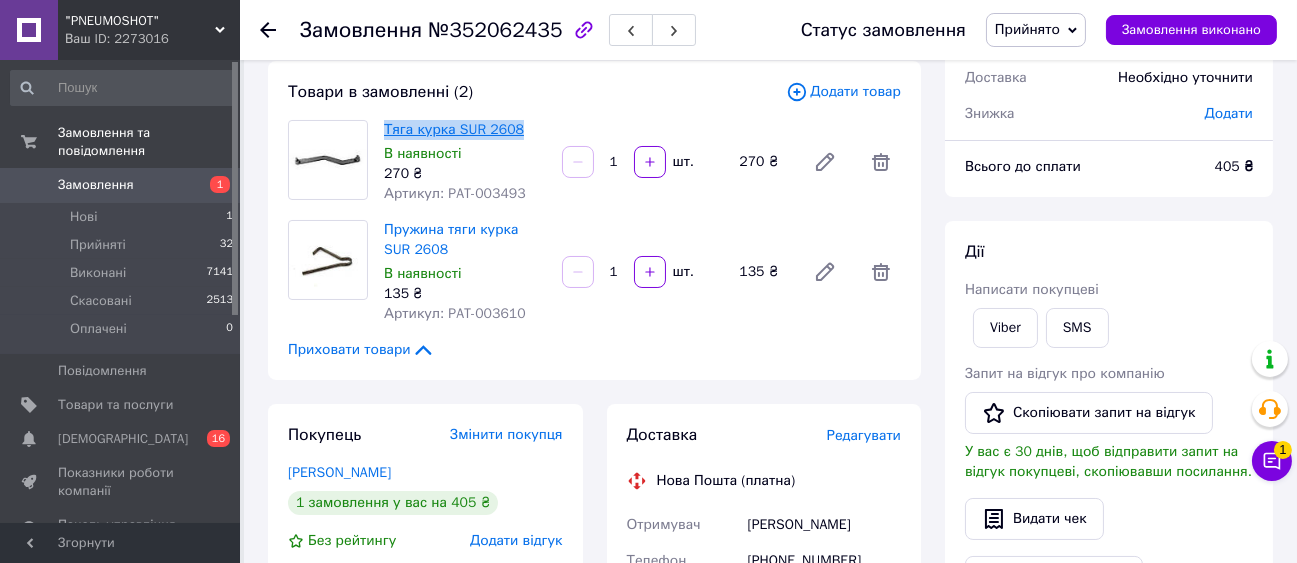 copy on "Тяга курка SUR 2608" 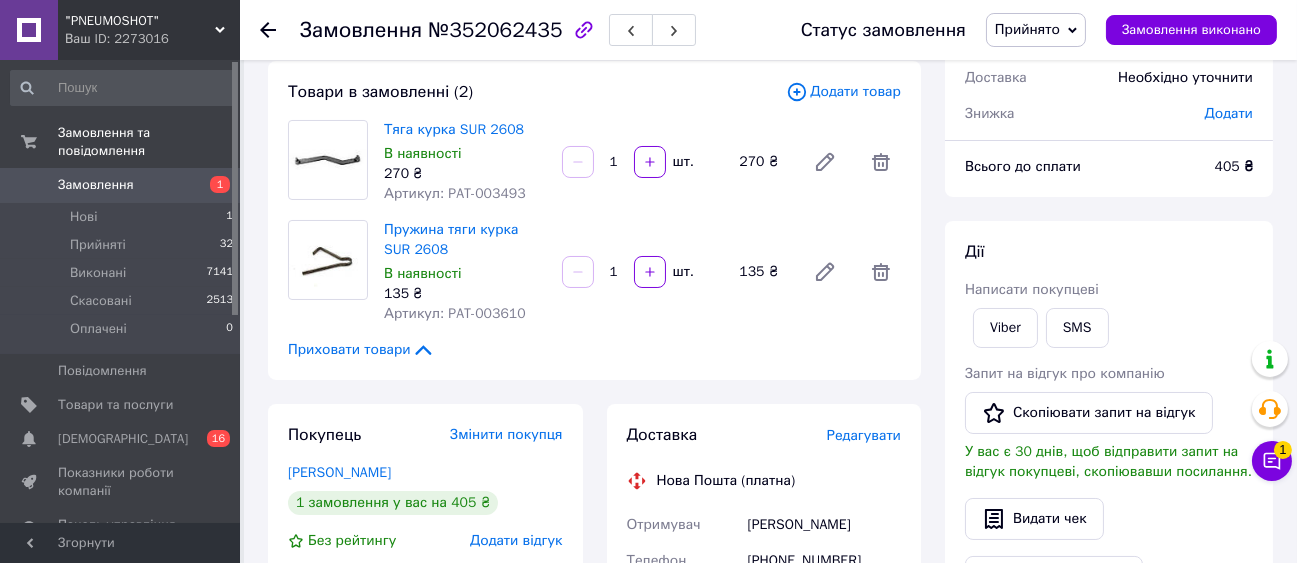 click on "Тяга курка SUR 2608 В наявності 270 ₴ Артикул: PAT-003493 1   шт. 270 ₴" at bounding box center (642, 162) 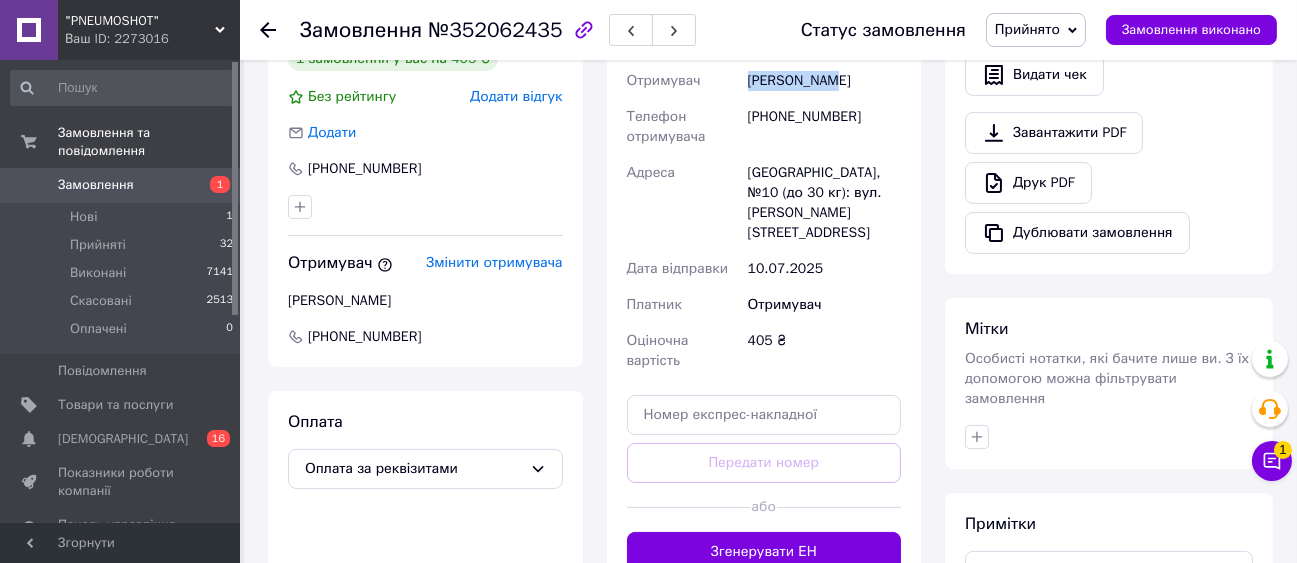drag, startPoint x: 787, startPoint y: 266, endPoint x: 859, endPoint y: 272, distance: 72.249565 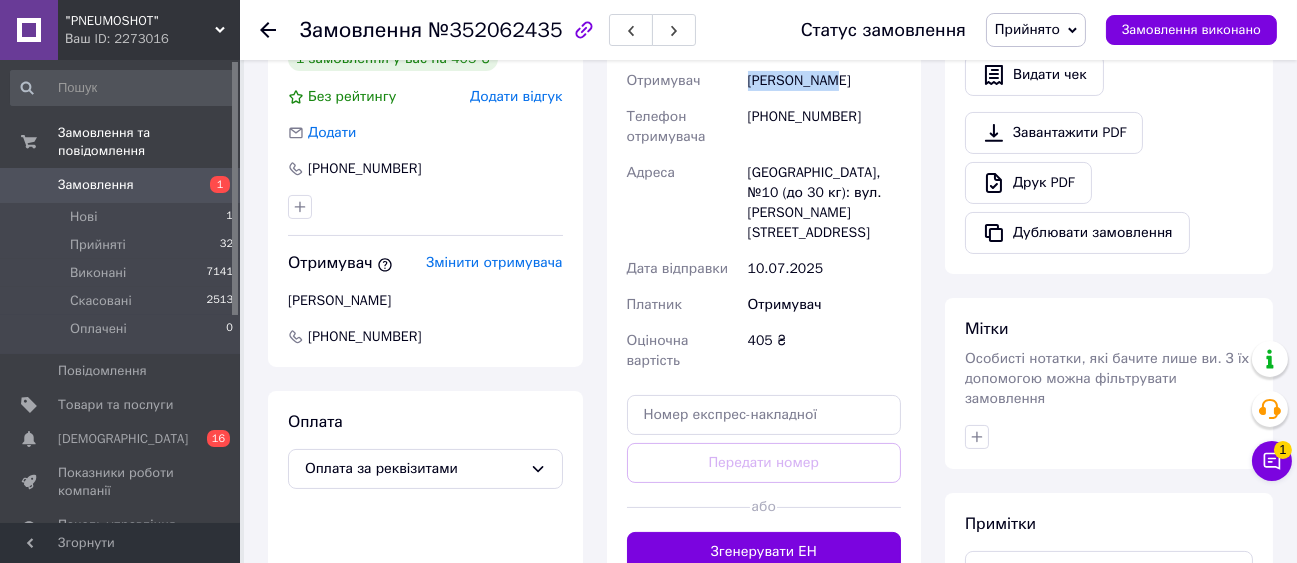 copy on "Возняк Іван" 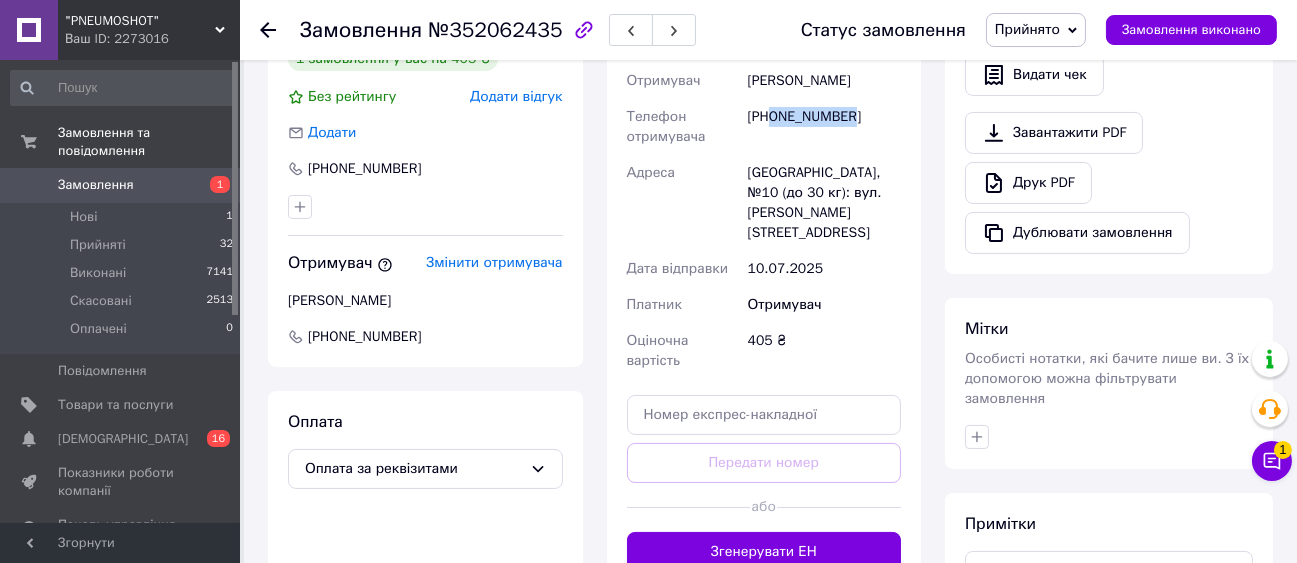 drag, startPoint x: 780, startPoint y: 318, endPoint x: 888, endPoint y: 327, distance: 108.37435 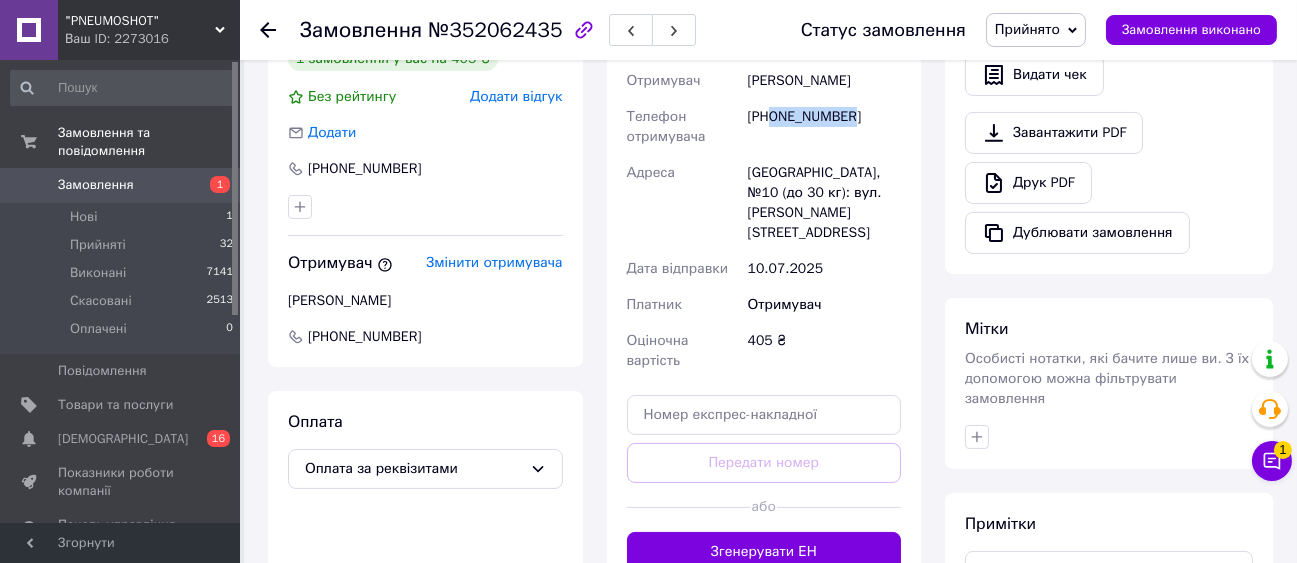 click on "+380501438696" at bounding box center [824, 127] 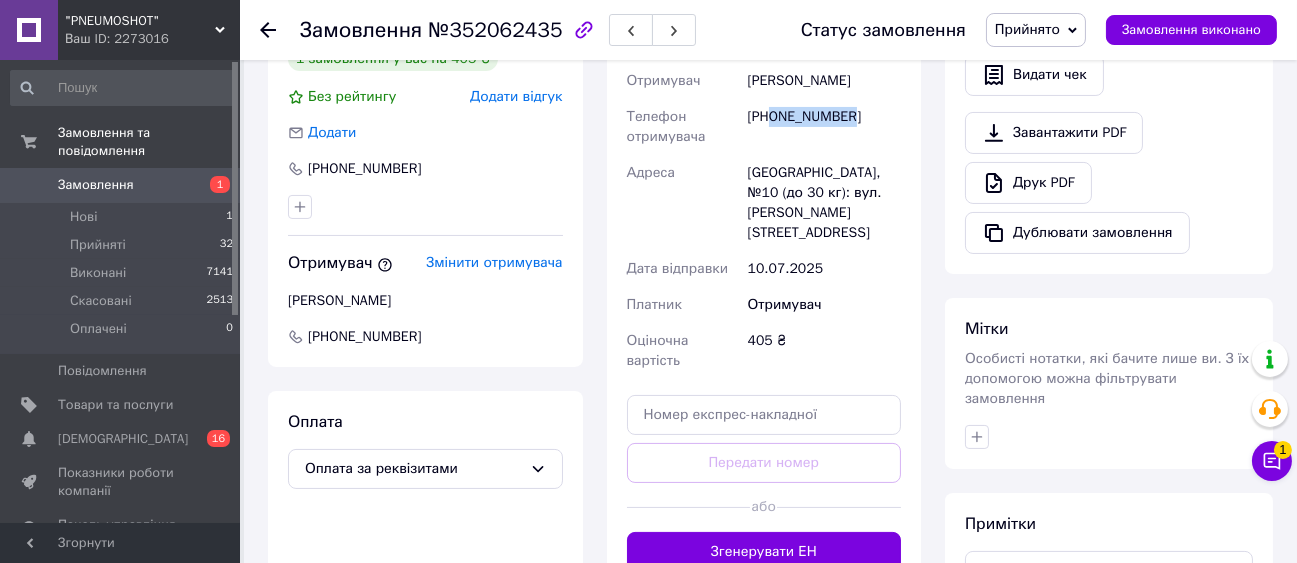 copy on "0501438696" 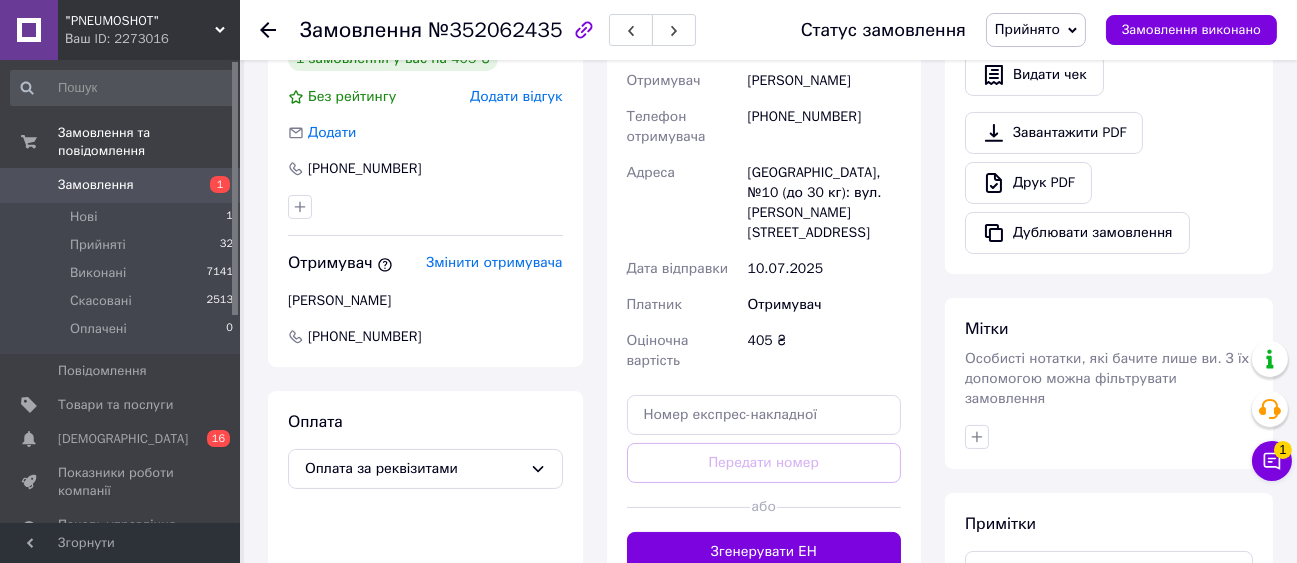 click 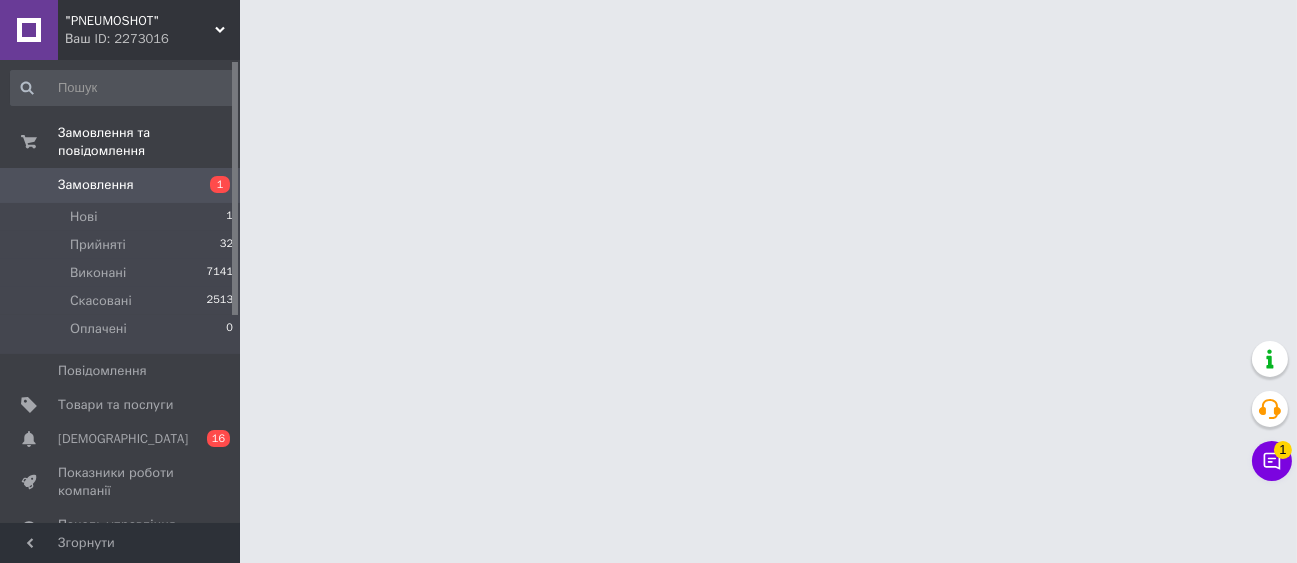 scroll, scrollTop: 0, scrollLeft: 0, axis: both 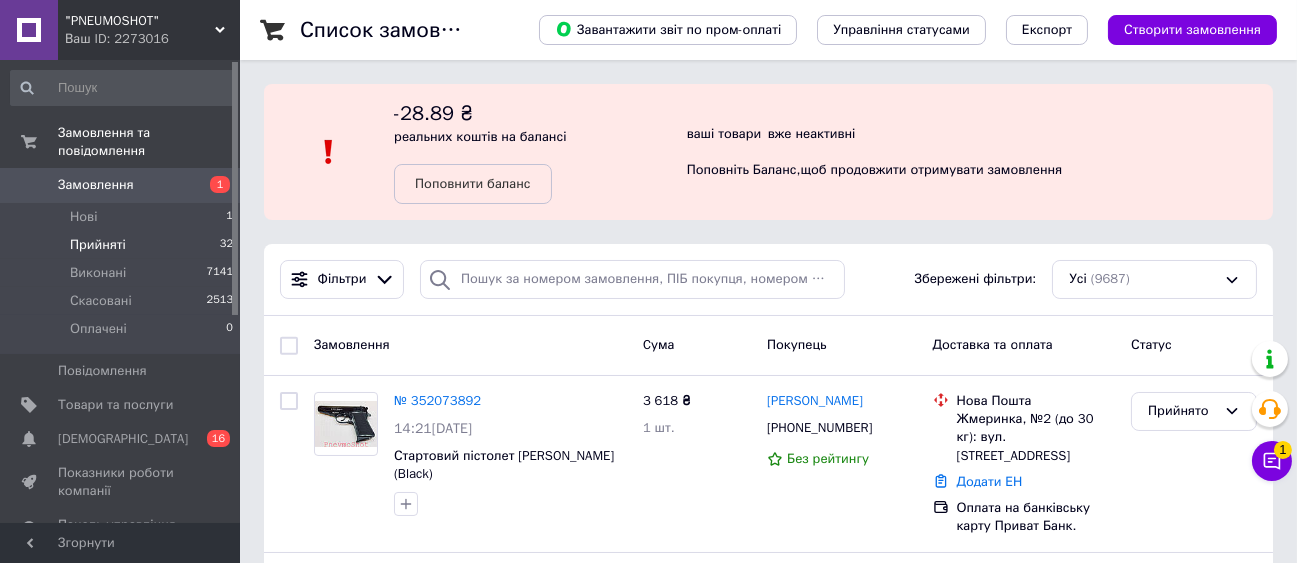 click on "Прийняті" at bounding box center (98, 245) 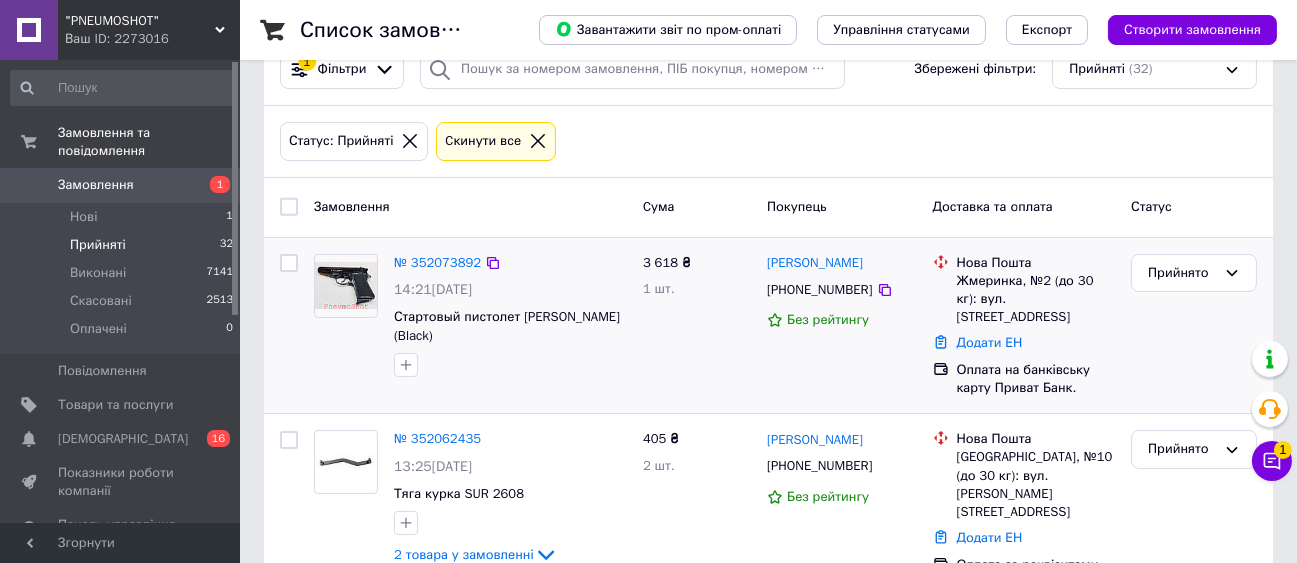 scroll, scrollTop: 333, scrollLeft: 0, axis: vertical 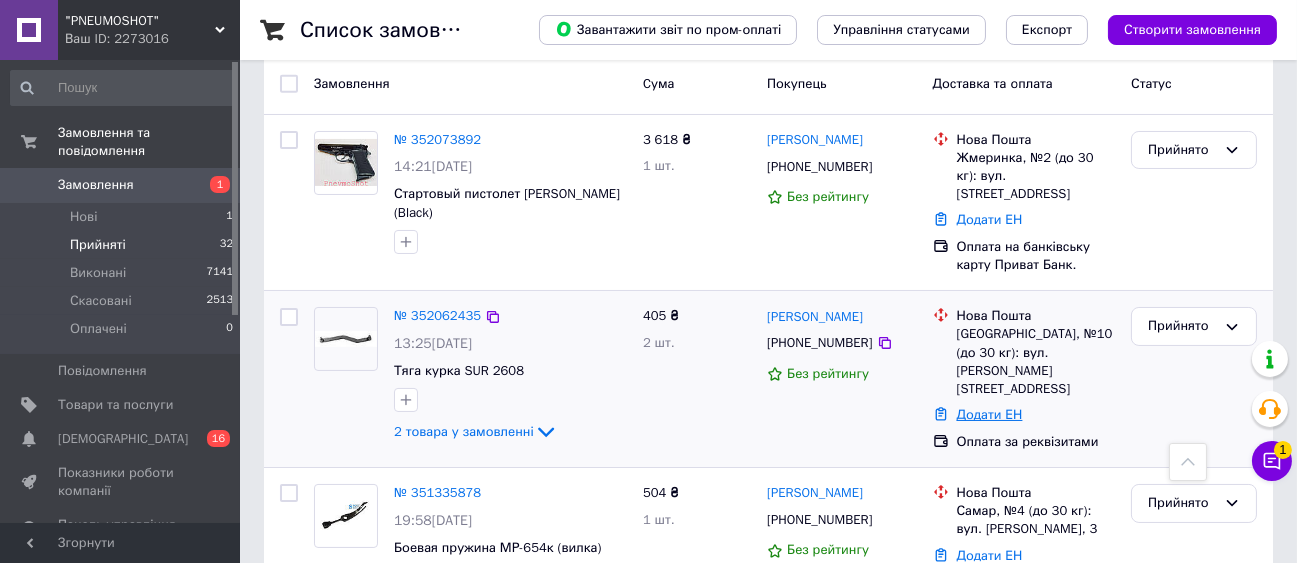 click on "Додати ЕН" at bounding box center (990, 414) 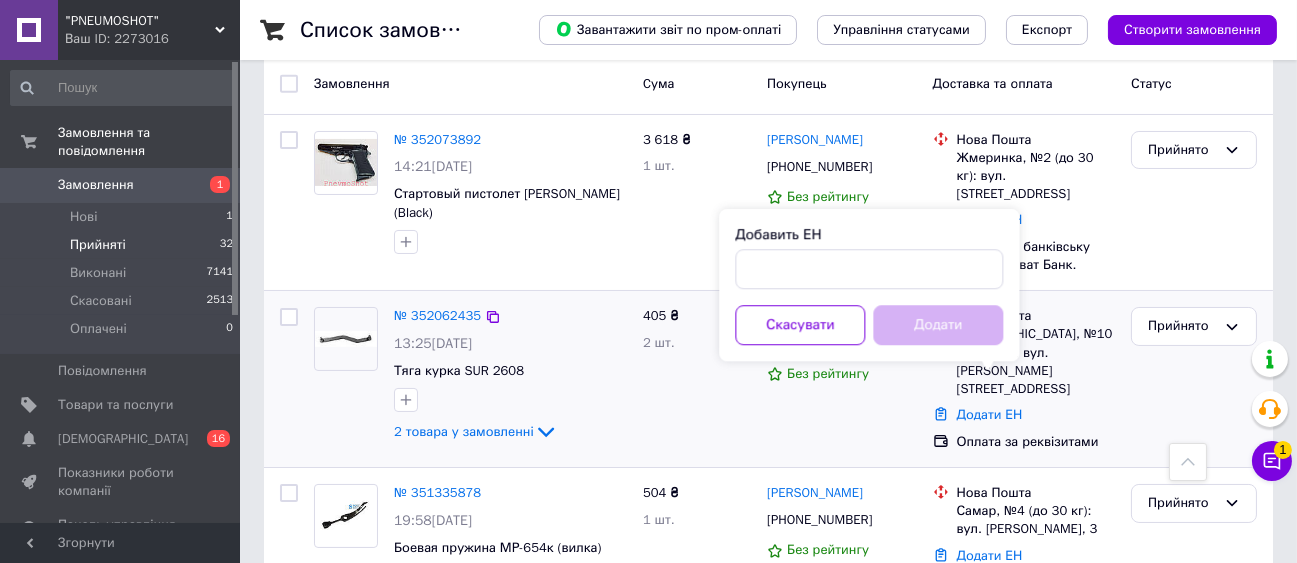 click on "405 ₴ 2 шт." at bounding box center (697, 379) 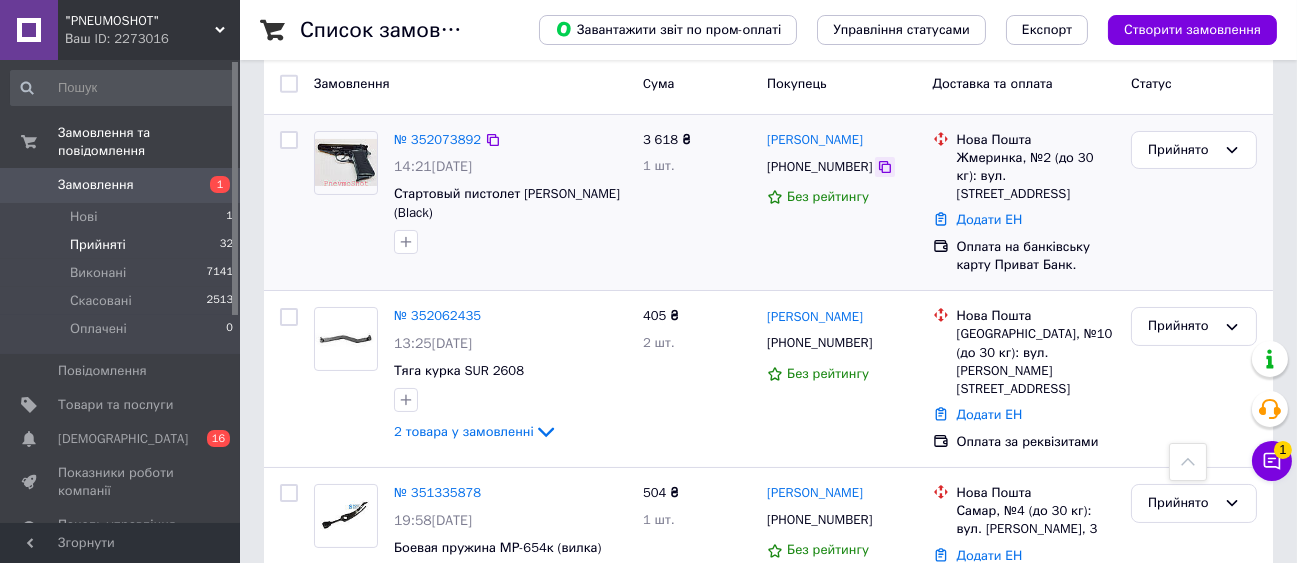click 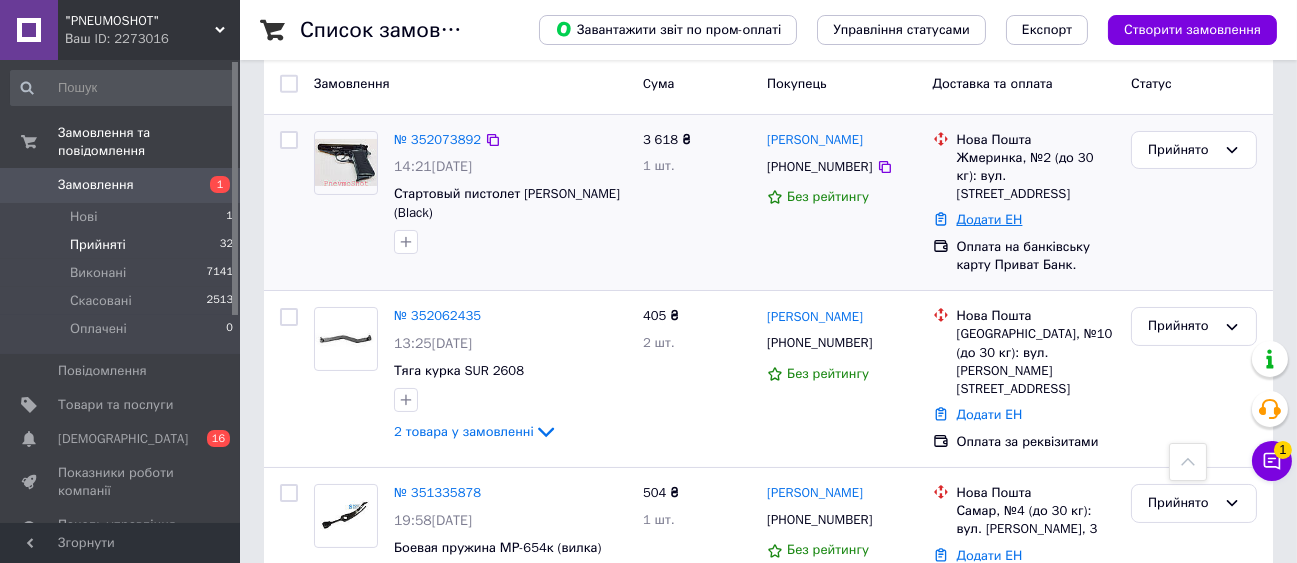click on "Додати ЕН" at bounding box center [990, 219] 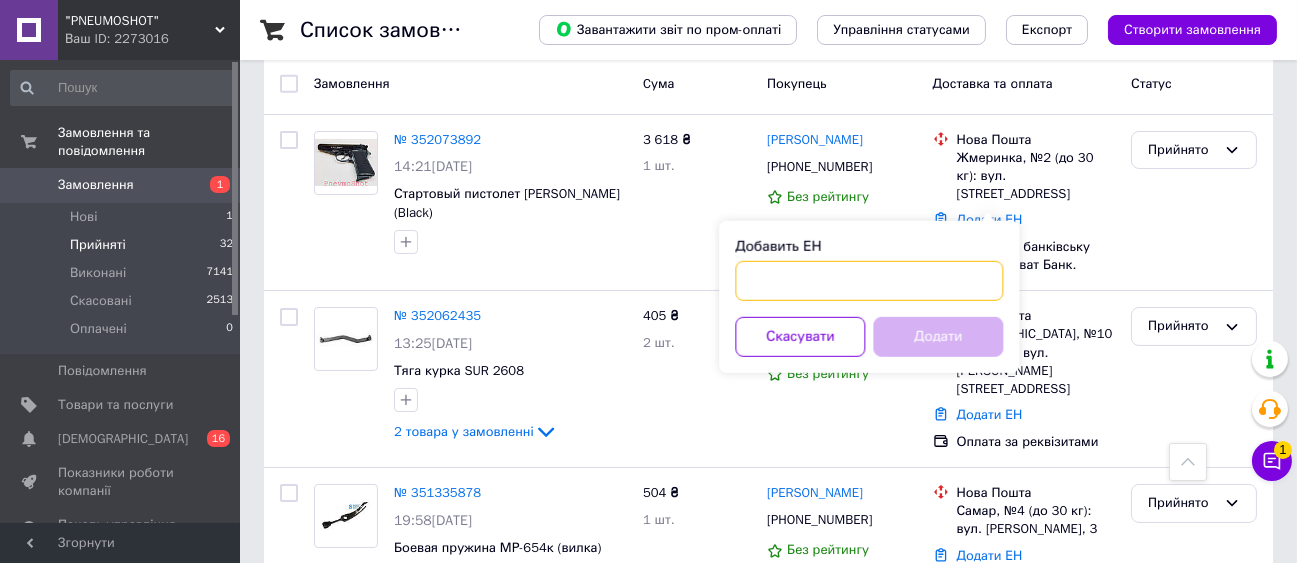 paste on "20451203149764" 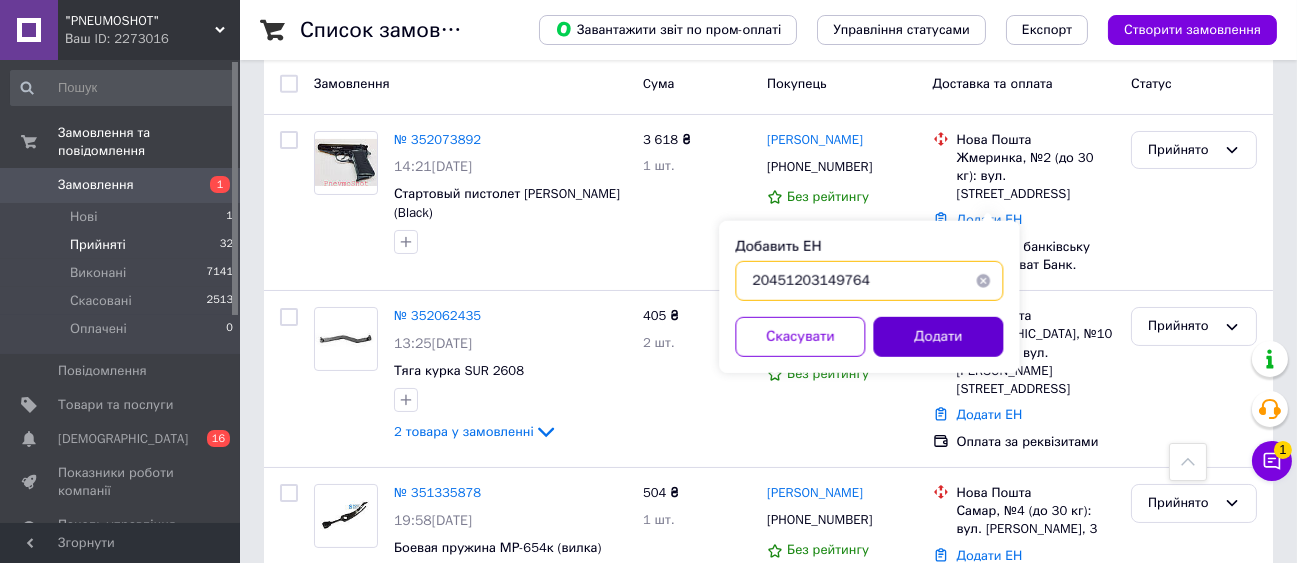 type on "20451203149764" 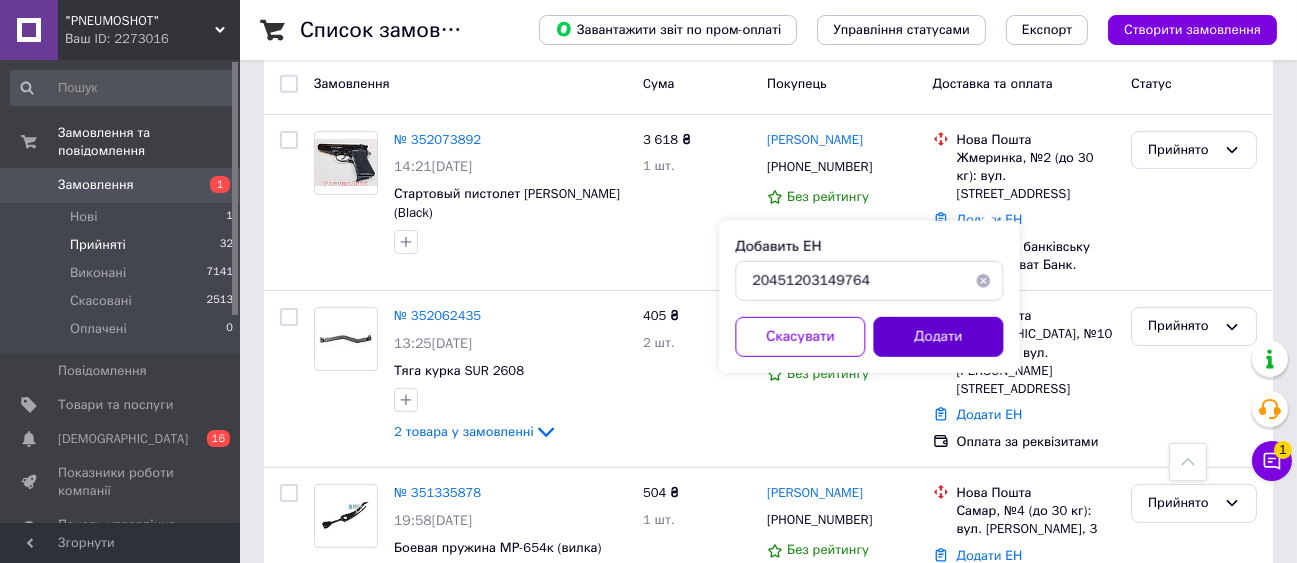 click on "Додати" at bounding box center [938, 337] 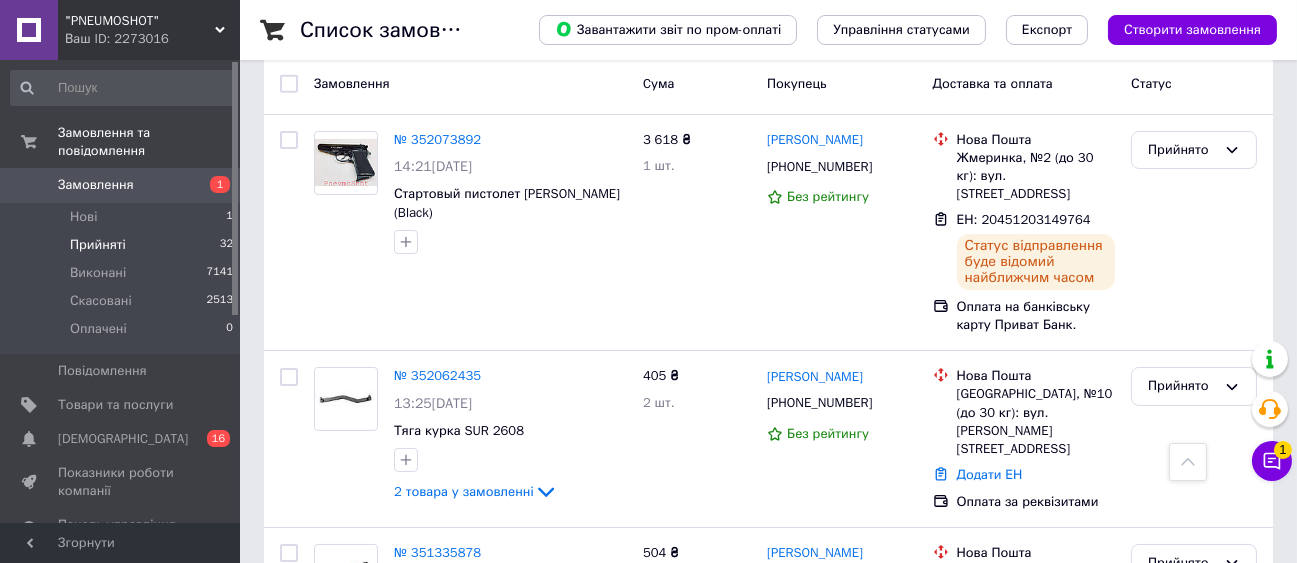 click on "Прийняті" at bounding box center (98, 245) 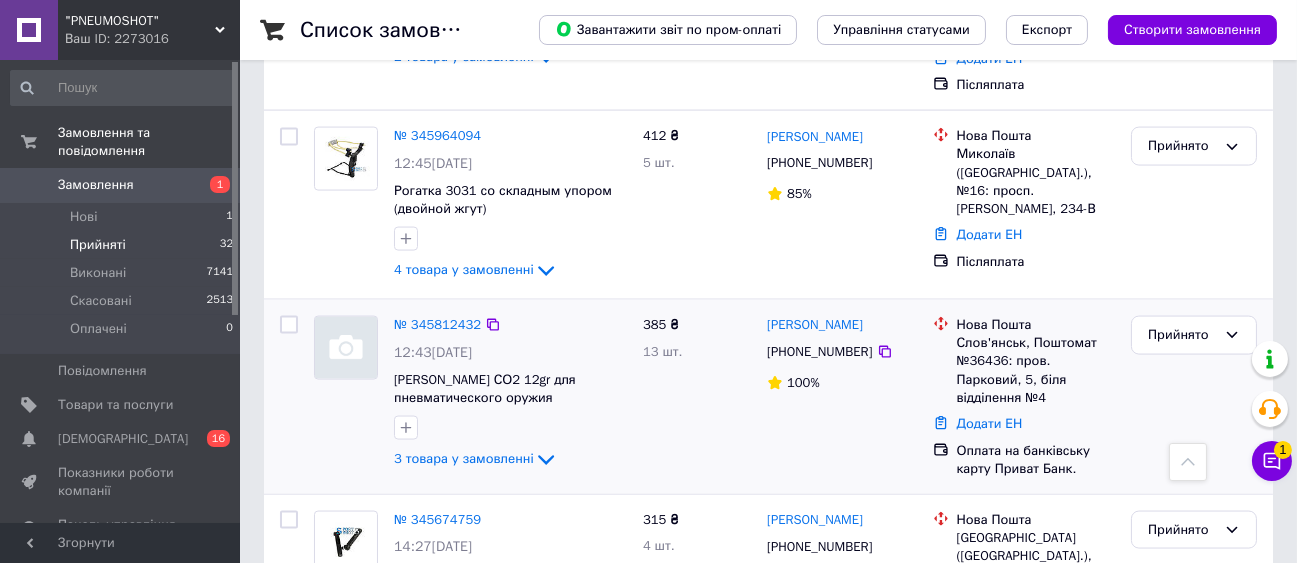scroll, scrollTop: 5978, scrollLeft: 0, axis: vertical 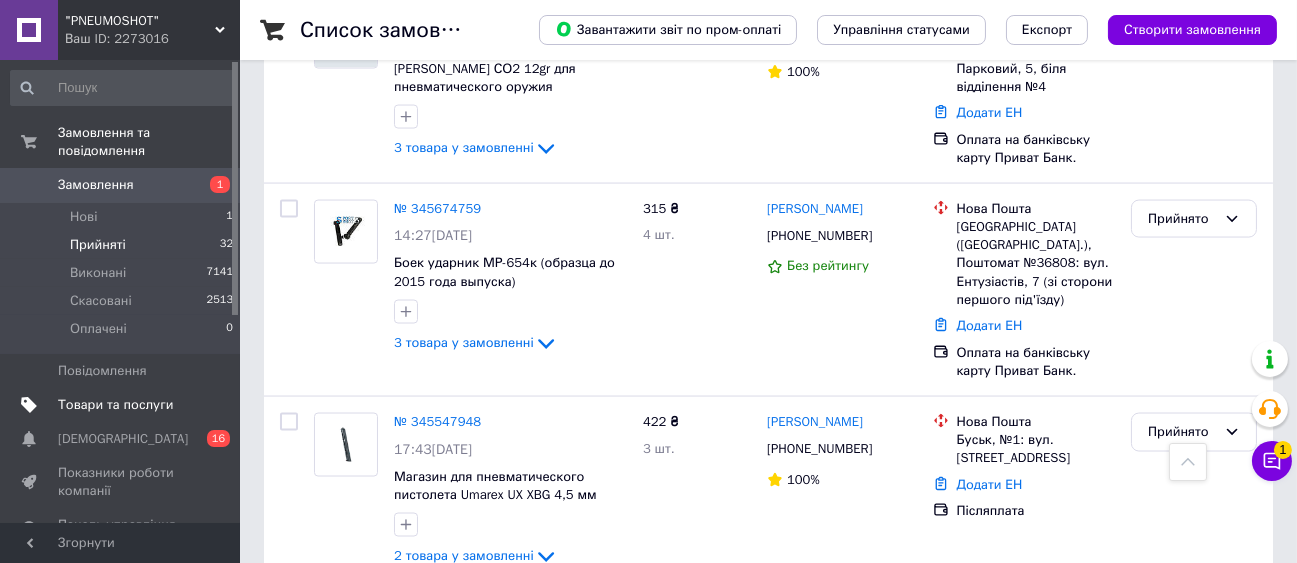 click on "Товари та послуги" at bounding box center [115, 405] 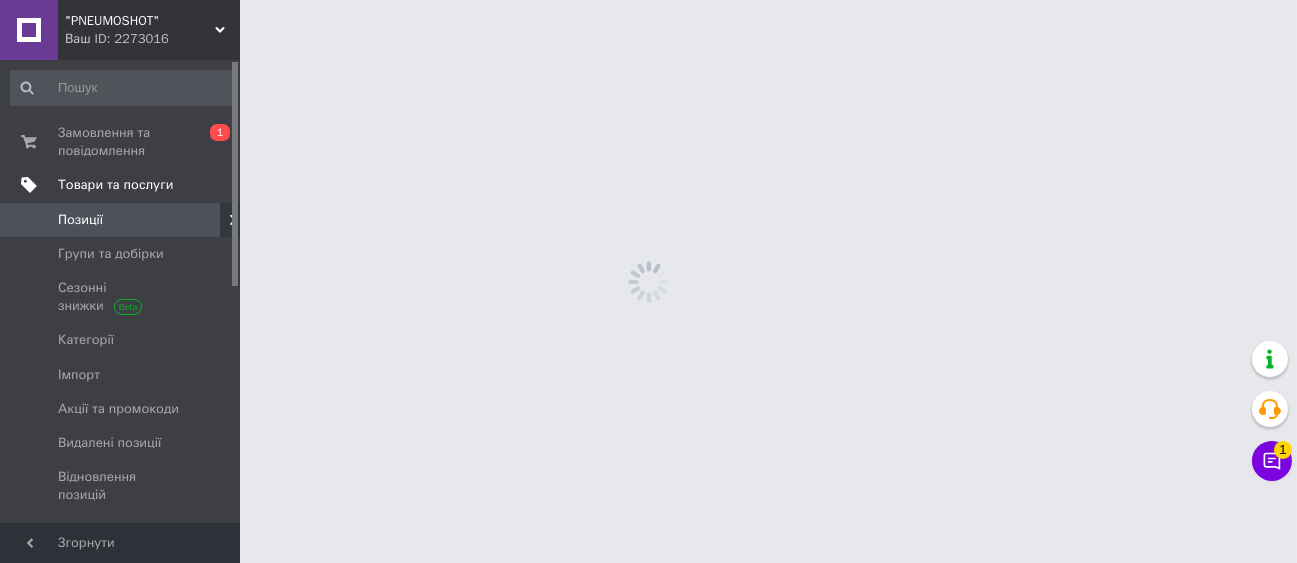 scroll, scrollTop: 0, scrollLeft: 0, axis: both 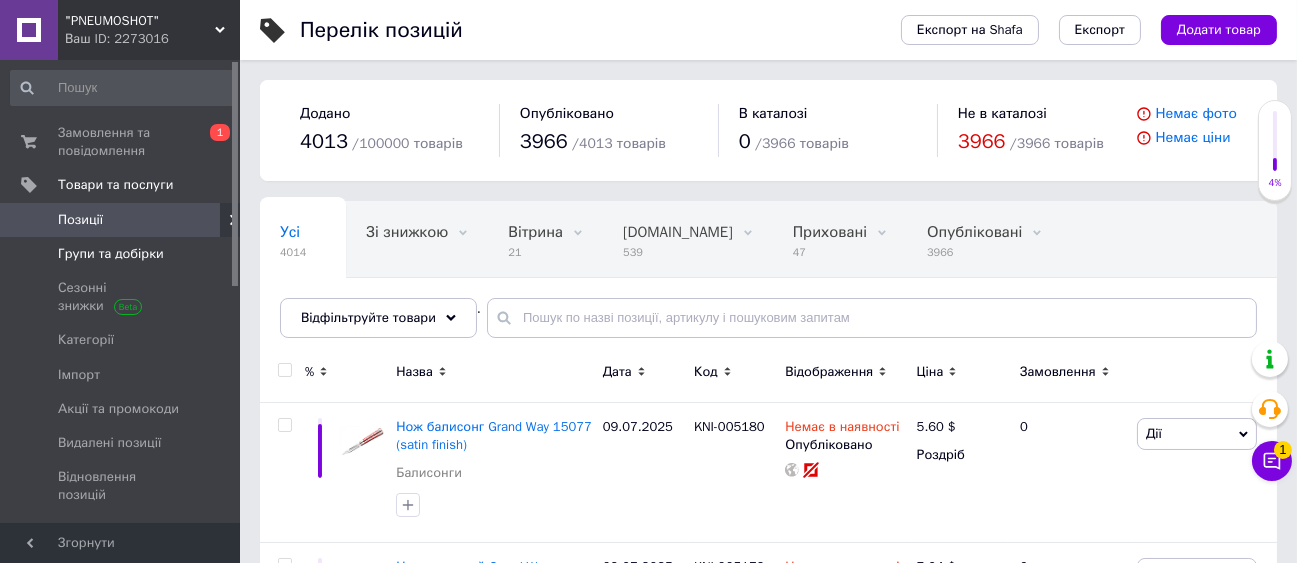 click on "Групи та добірки" at bounding box center [111, 254] 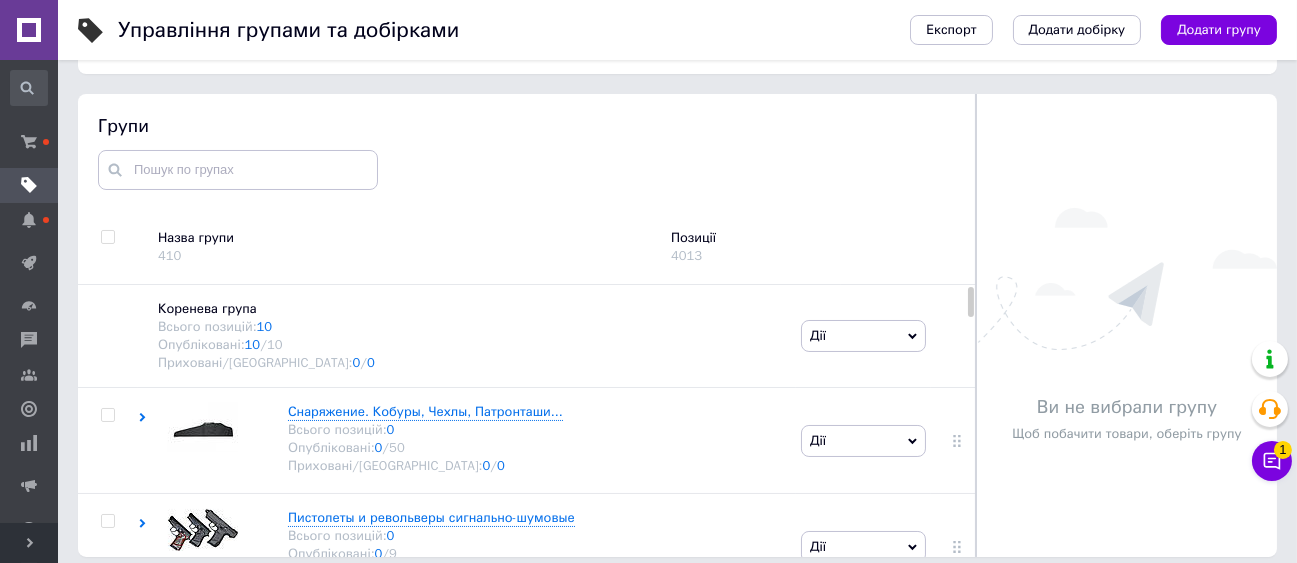 scroll, scrollTop: 113, scrollLeft: 0, axis: vertical 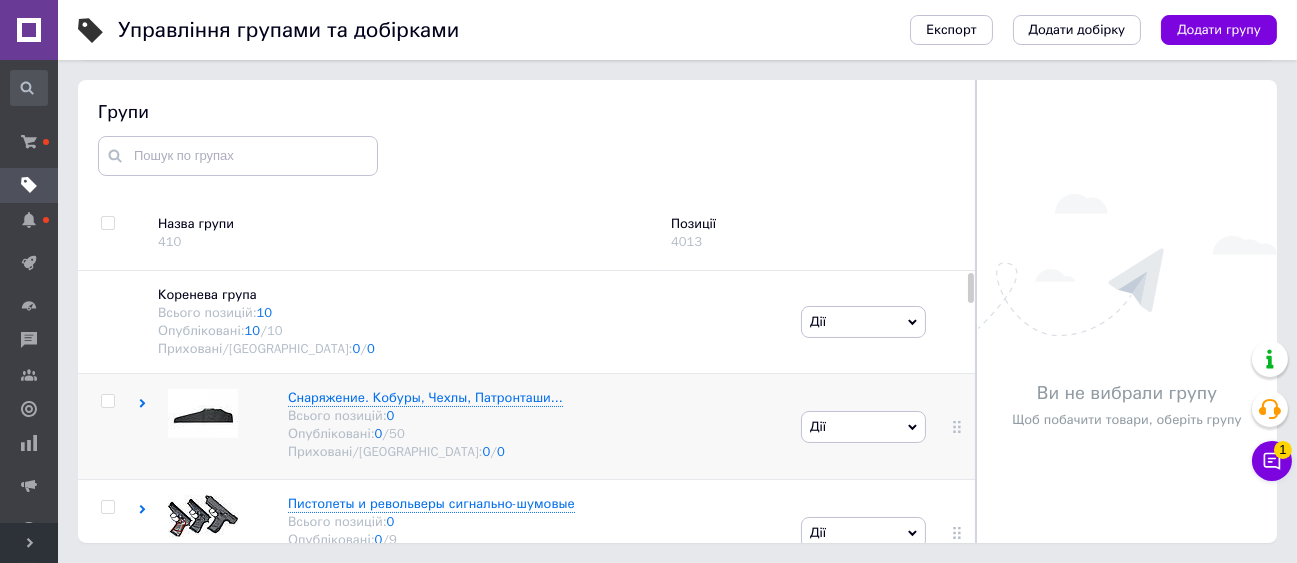 click 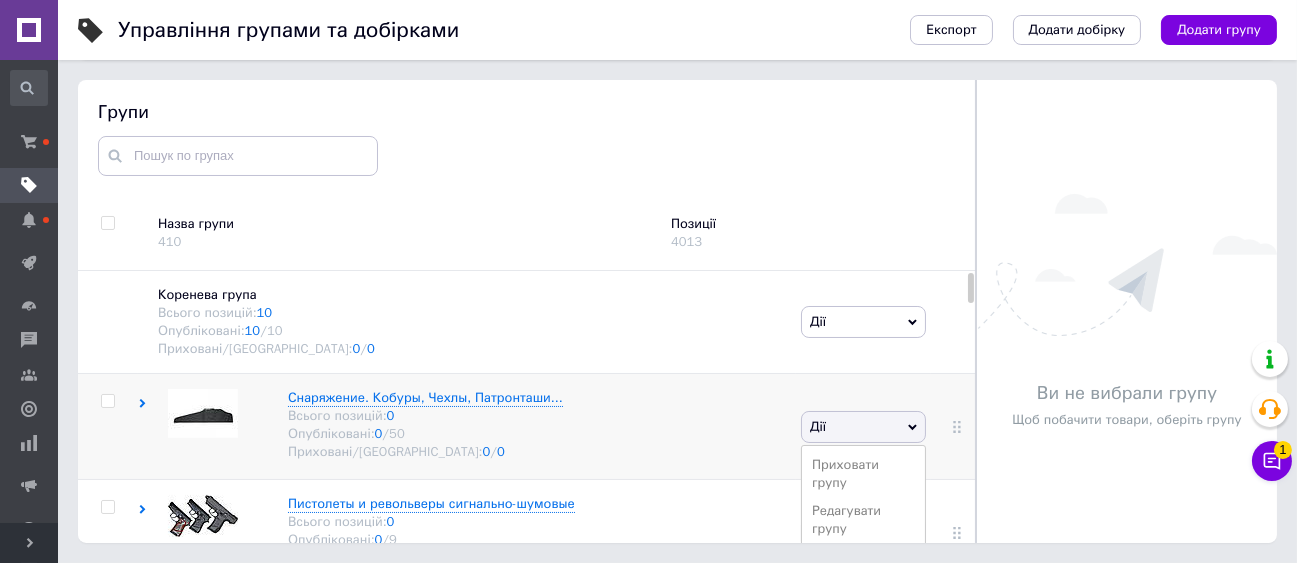 click on "Снаряжение. Кобуры, Чехлы, Патронташи... Всього позицій:  0 Опубліковані:  0  /  50 Приховані/Видалені:  0  /  0" at bounding box center (467, 427) 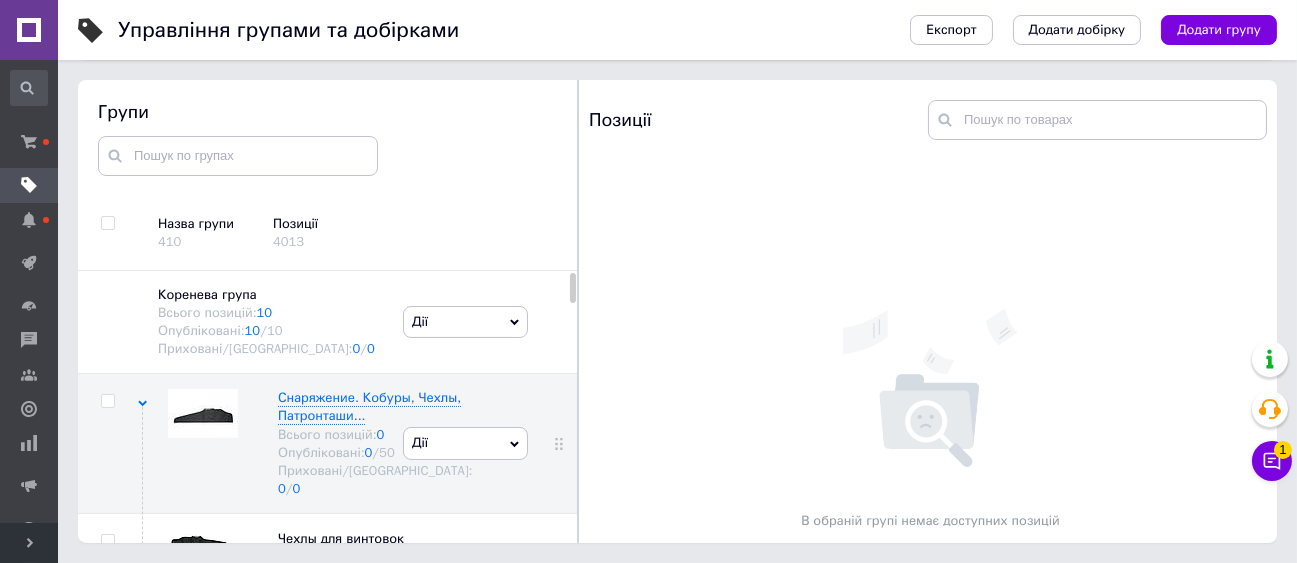 scroll, scrollTop: 0, scrollLeft: 0, axis: both 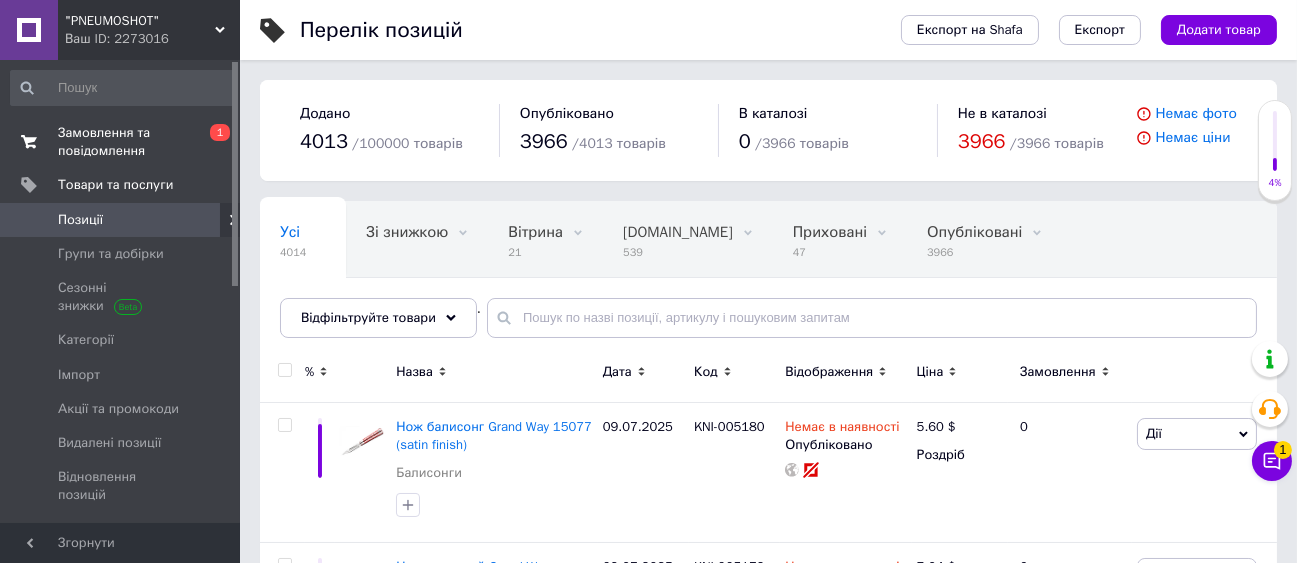 click on "Замовлення та повідомлення" at bounding box center [121, 142] 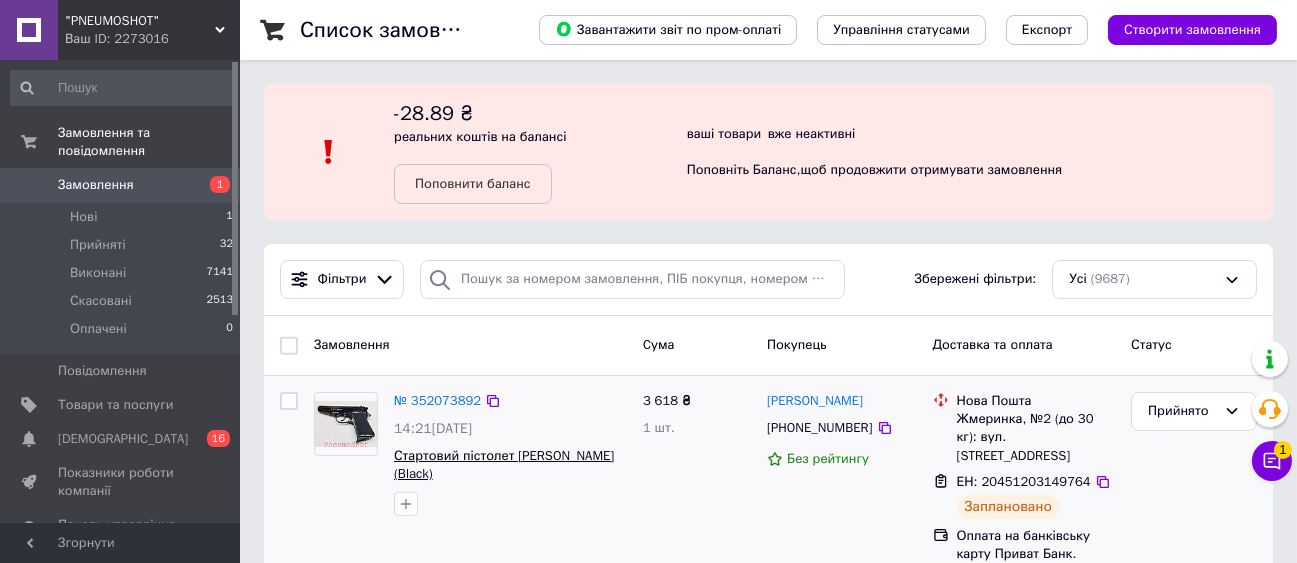 click on "Стартовий пістолет [PERSON_NAME] (Black)" at bounding box center [504, 465] 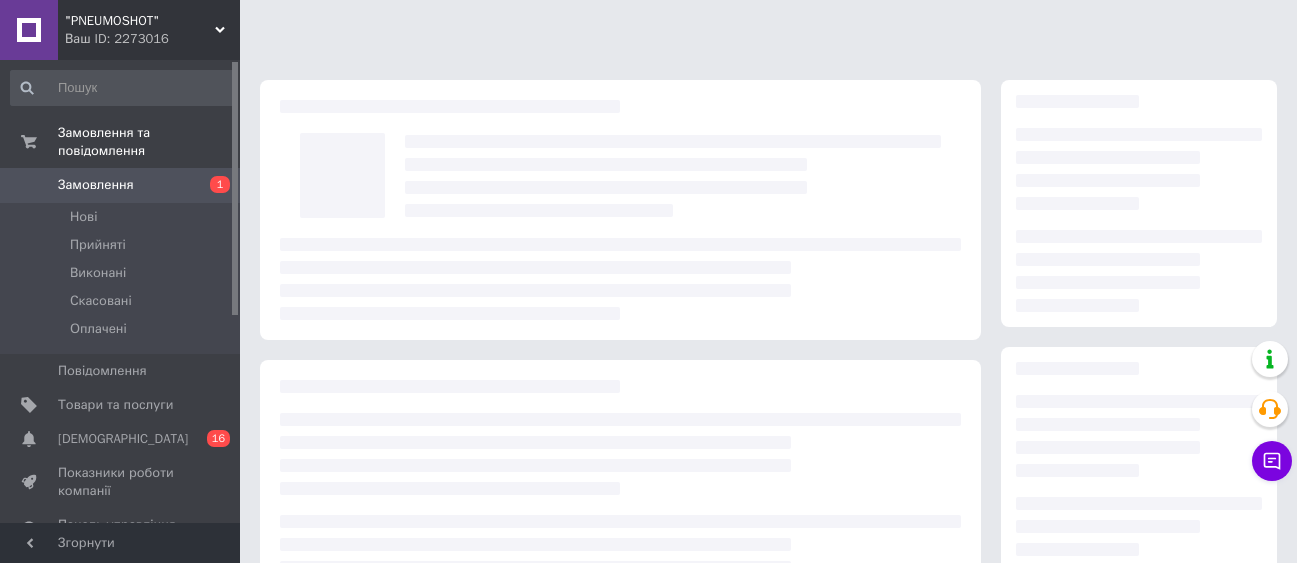 scroll, scrollTop: 0, scrollLeft: 0, axis: both 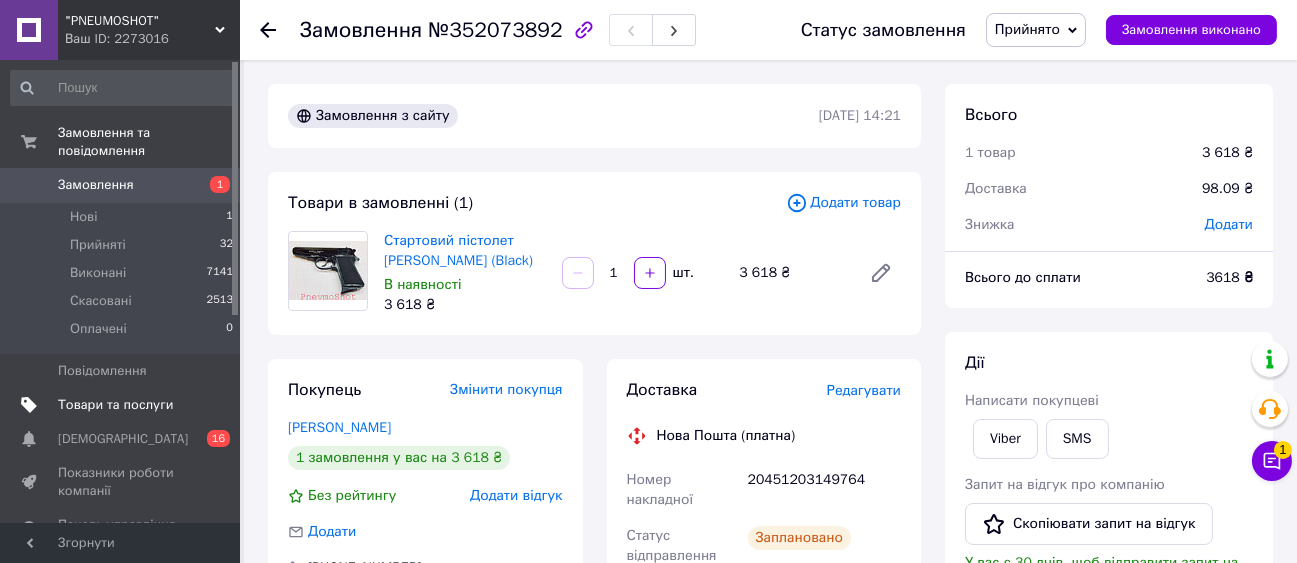 click on "Товари та послуги" at bounding box center (115, 405) 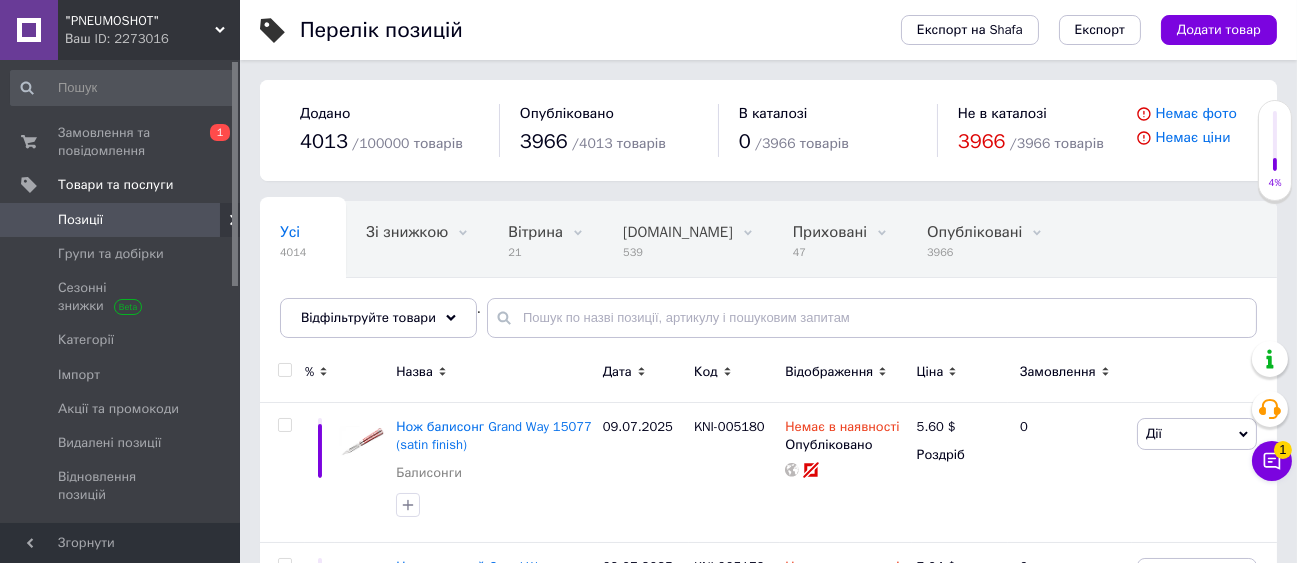 scroll, scrollTop: 144, scrollLeft: 0, axis: vertical 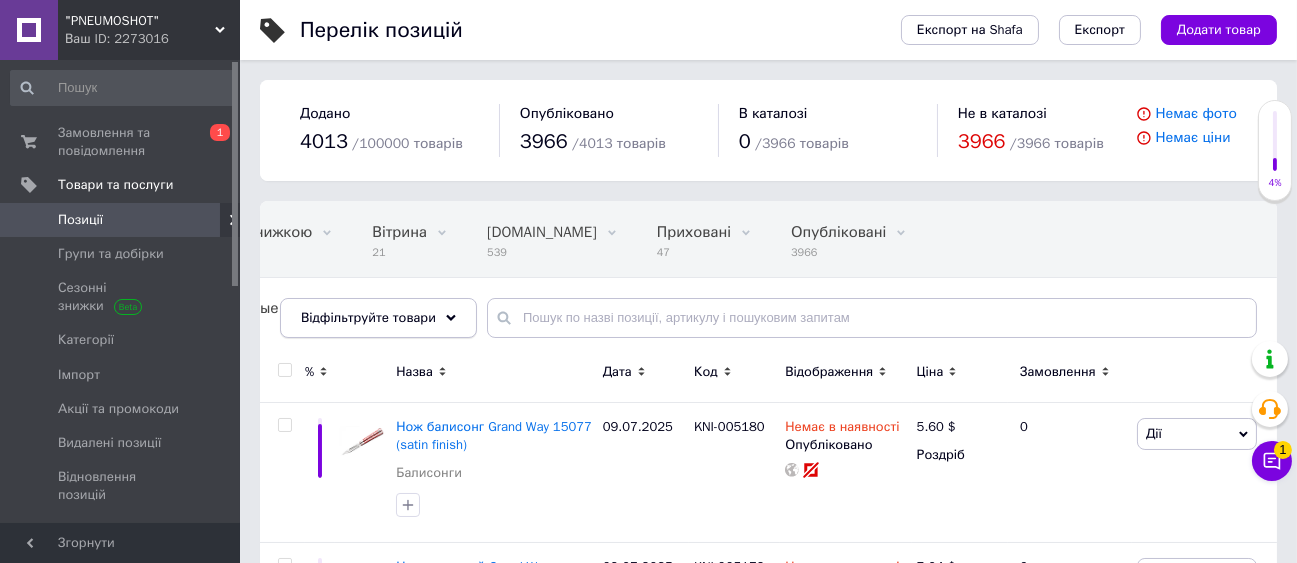 click 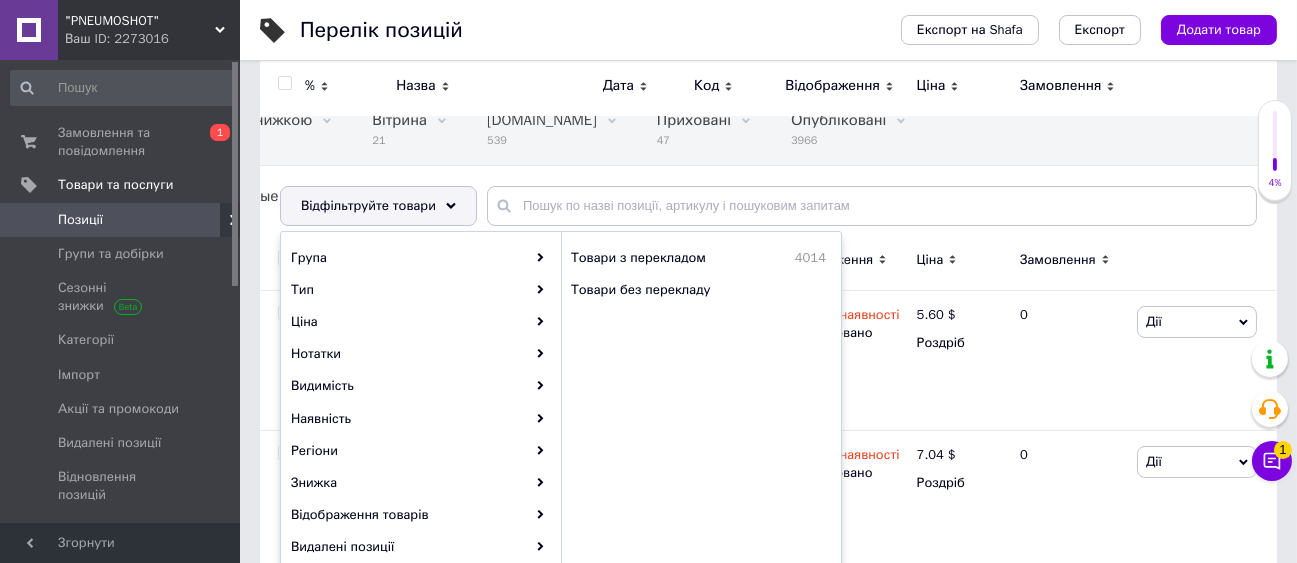 scroll, scrollTop: 111, scrollLeft: 0, axis: vertical 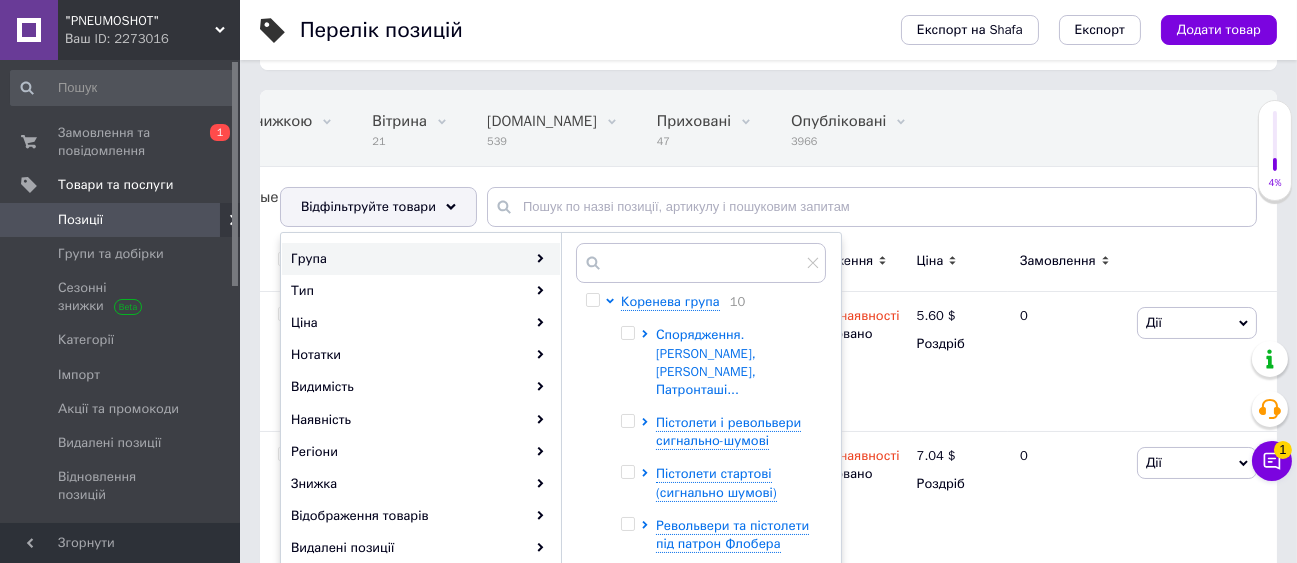 click on "Спорядження. [PERSON_NAME], [PERSON_NAME], Патронташі..." at bounding box center (706, 362) 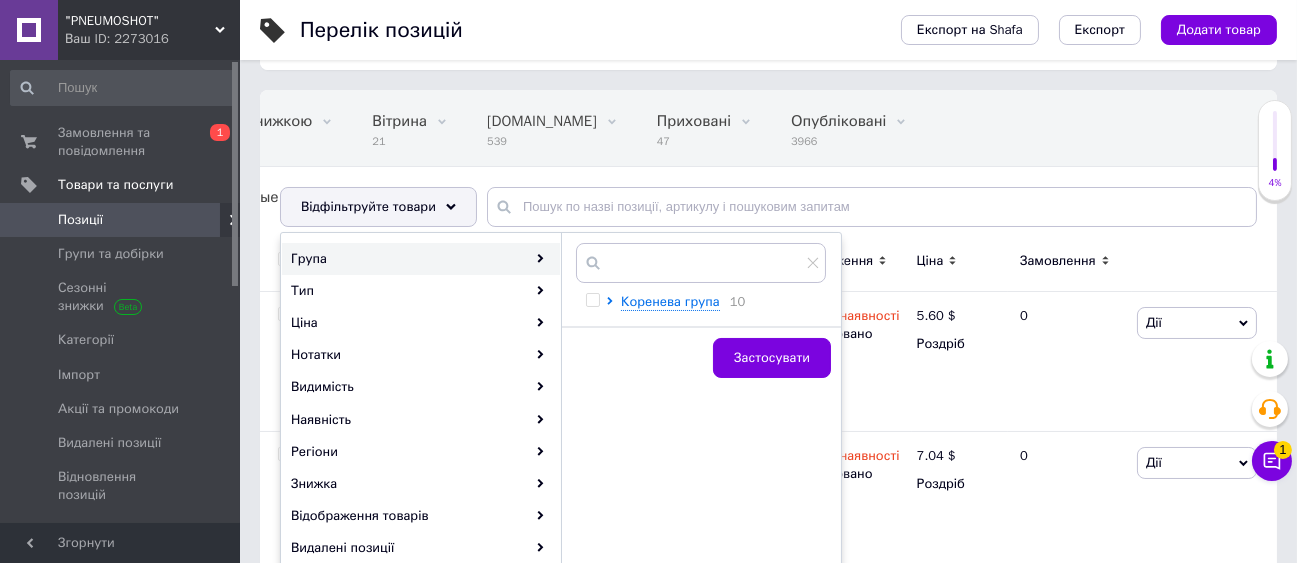 click on "Група" at bounding box center (421, 259) 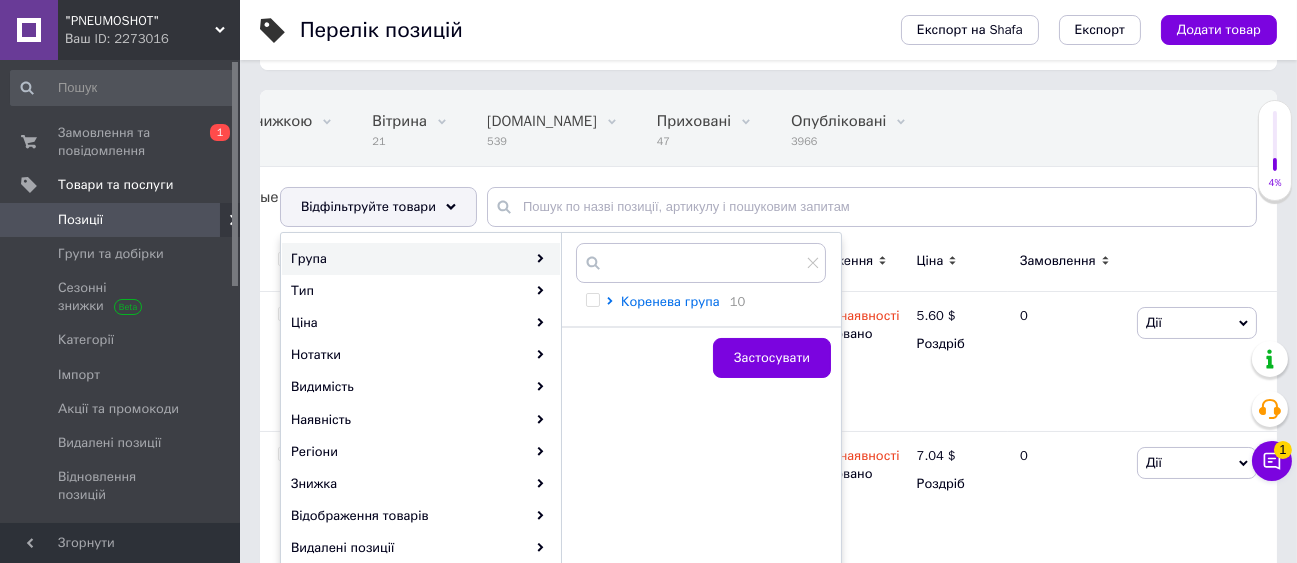 click on "Коренева група" at bounding box center [670, 301] 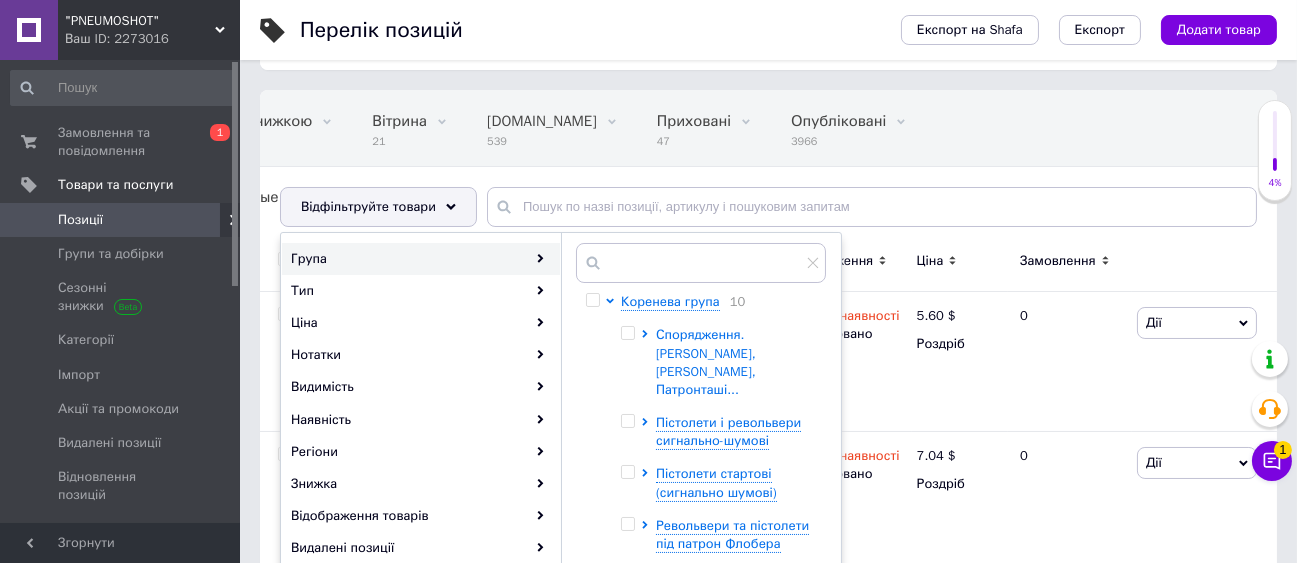 click on "Спорядження. [PERSON_NAME], [PERSON_NAME], Патронташі..." at bounding box center [706, 362] 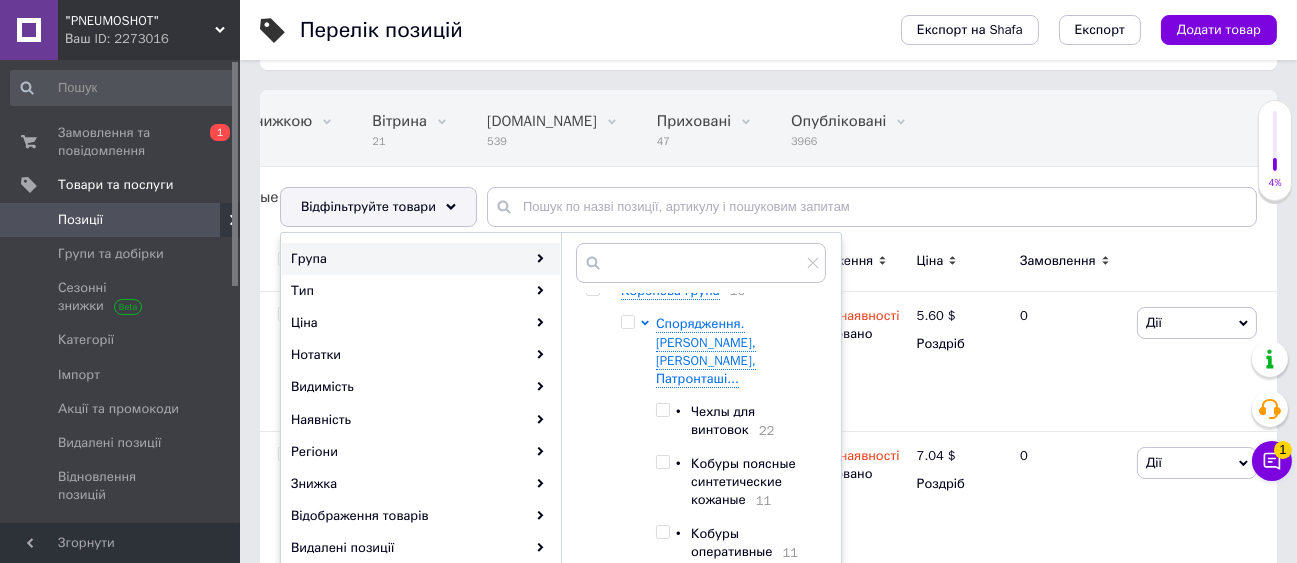 scroll, scrollTop: 0, scrollLeft: 0, axis: both 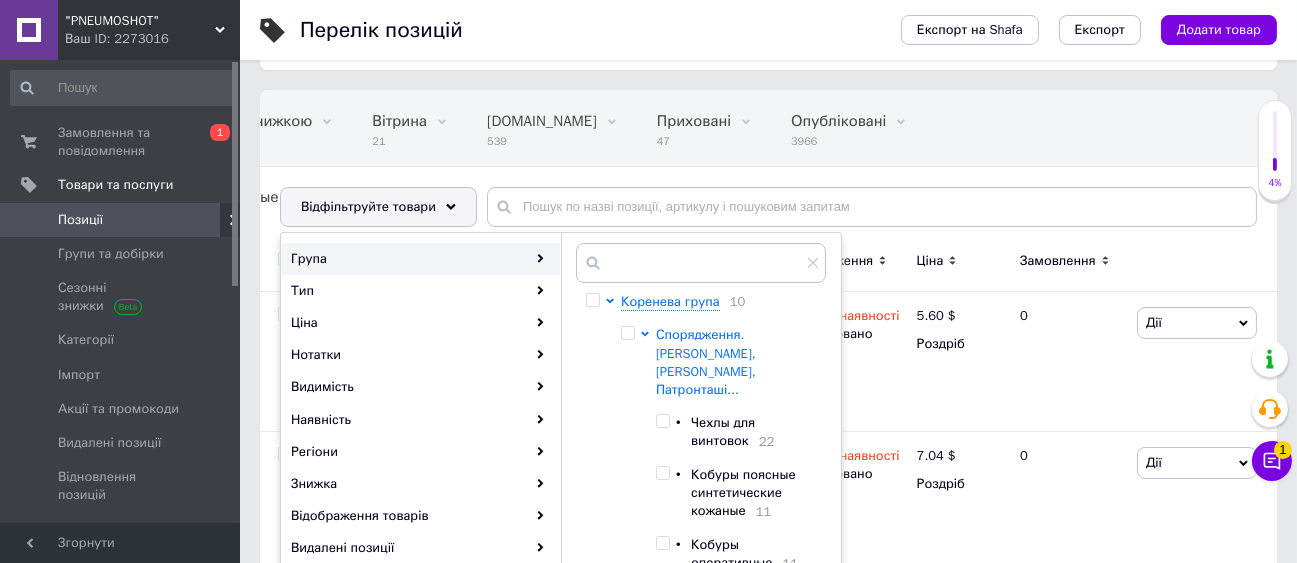 click 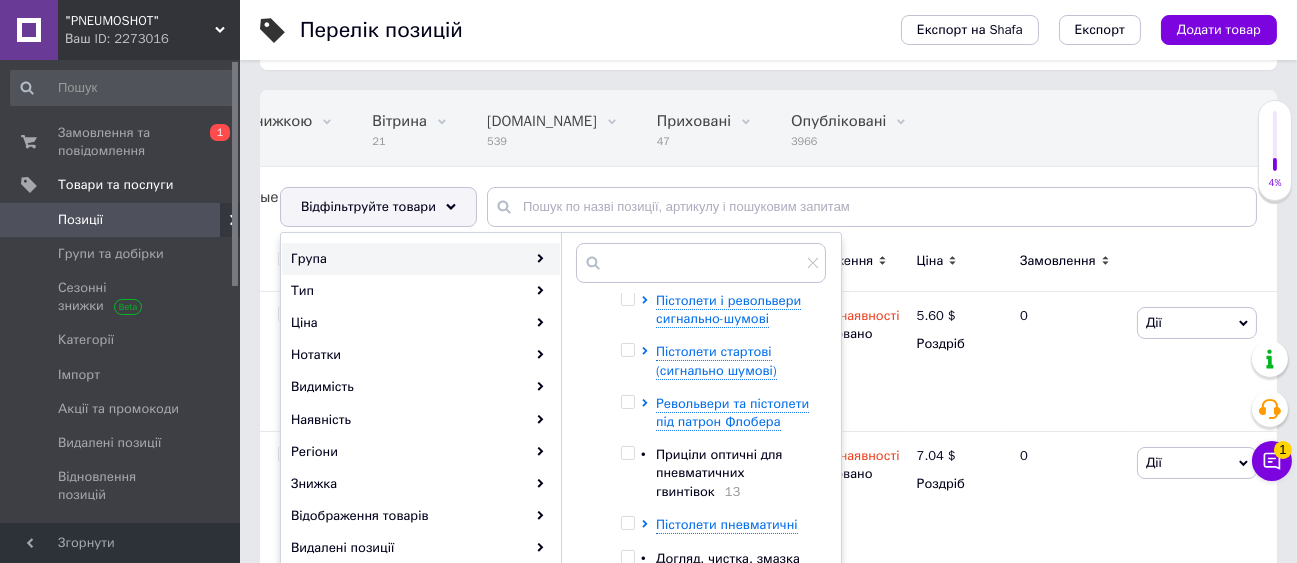 scroll, scrollTop: 111, scrollLeft: 0, axis: vertical 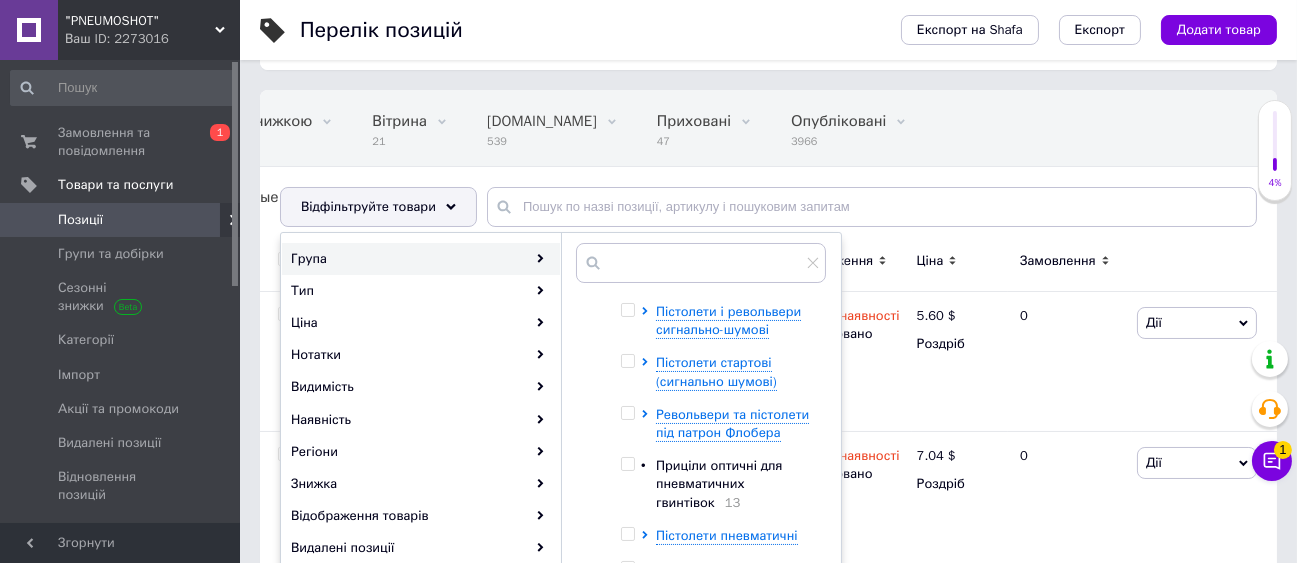 click on "Приціли оптичні для пневматичних гвинтівок" at bounding box center (719, 483) 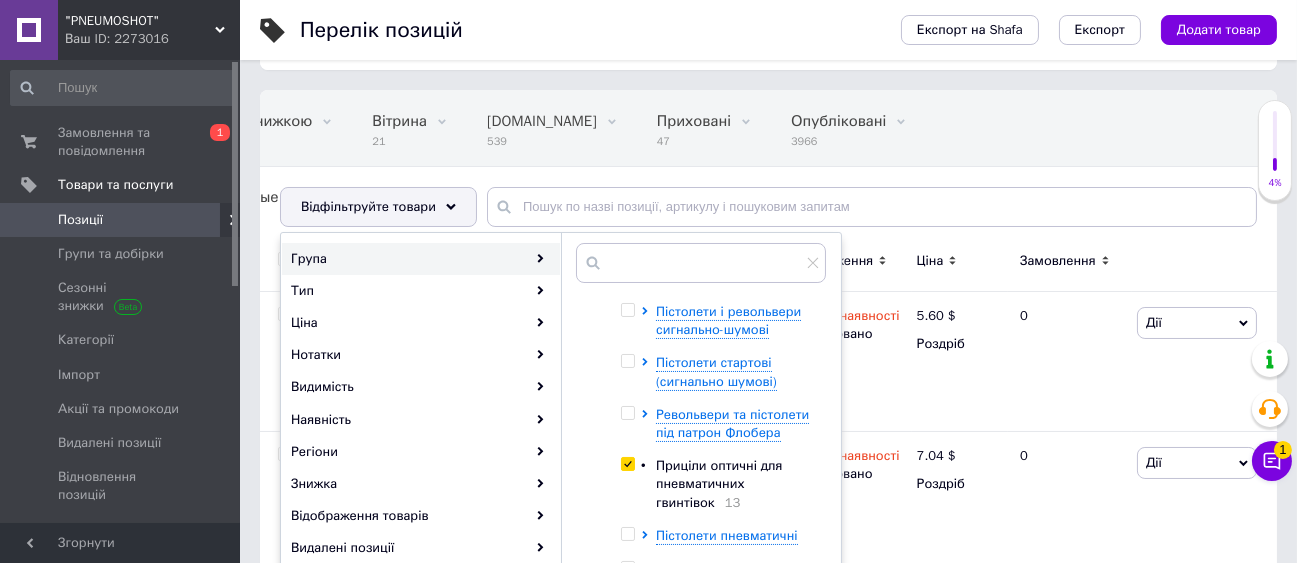 click at bounding box center (627, 464) 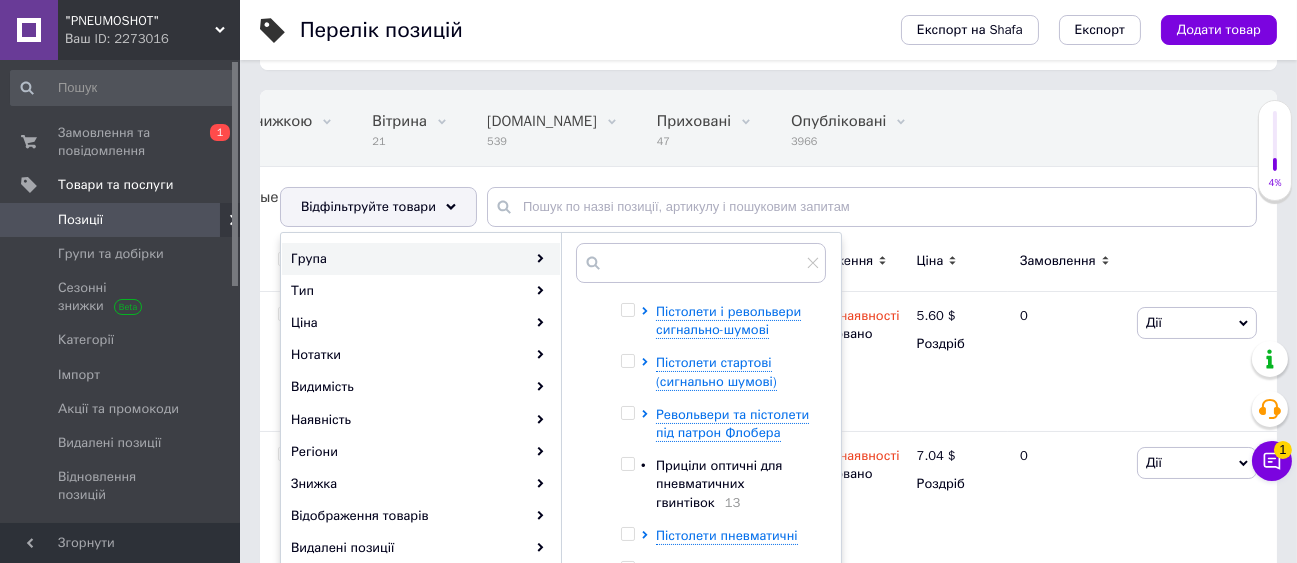 checkbox on "false" 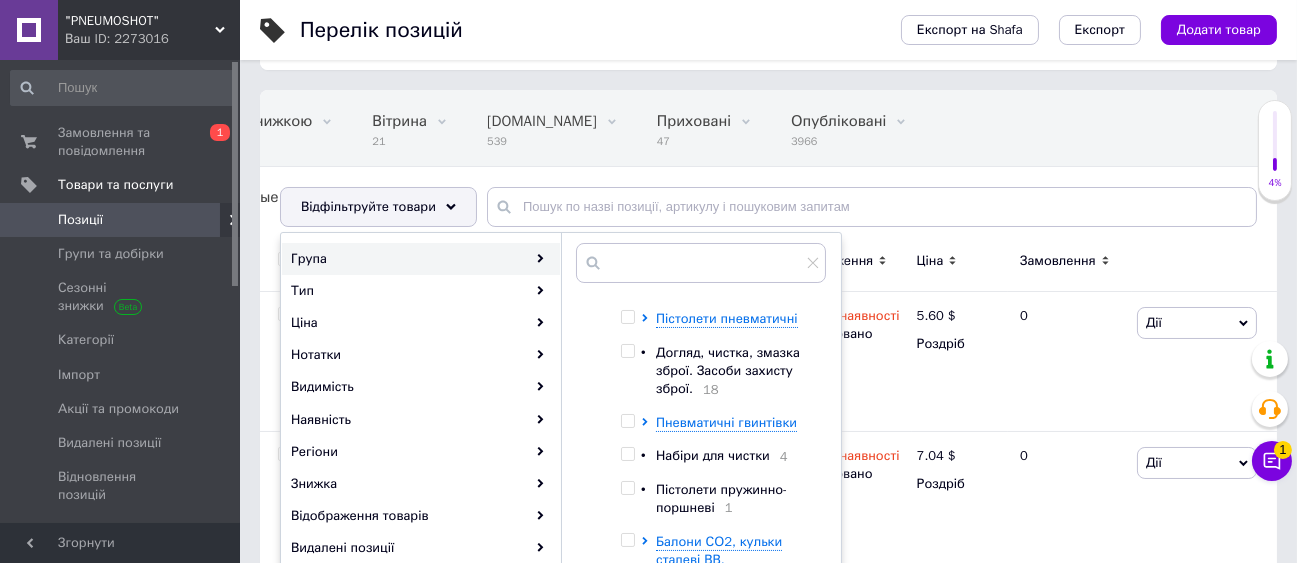 scroll, scrollTop: 333, scrollLeft: 0, axis: vertical 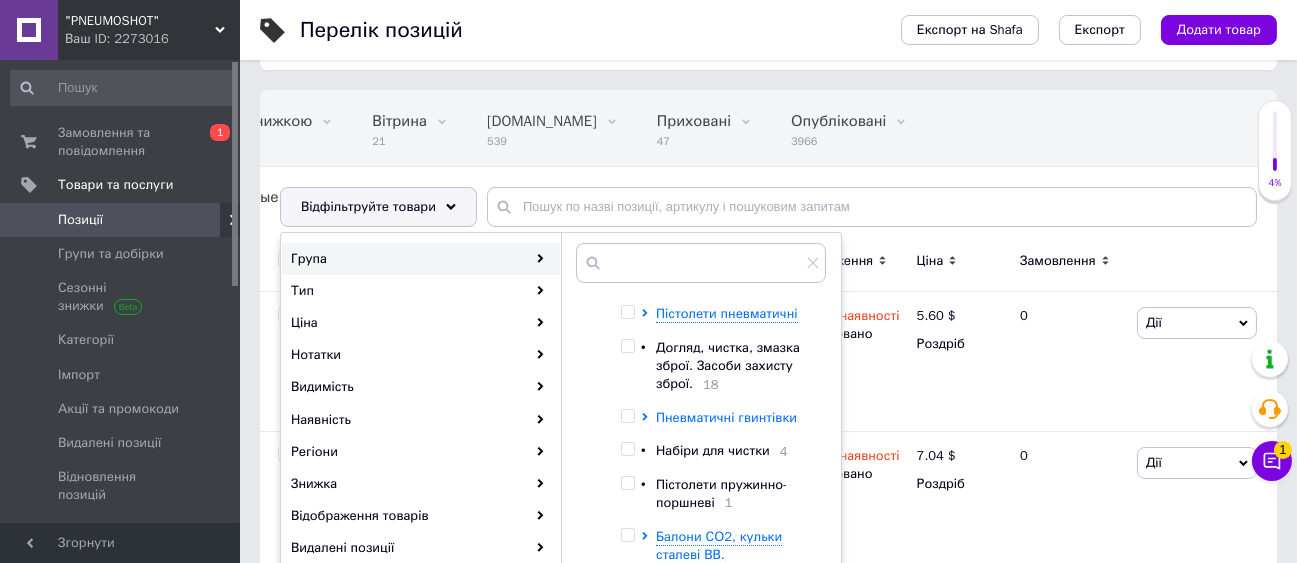 click on "Пневматичні гвинтівки" at bounding box center (726, 417) 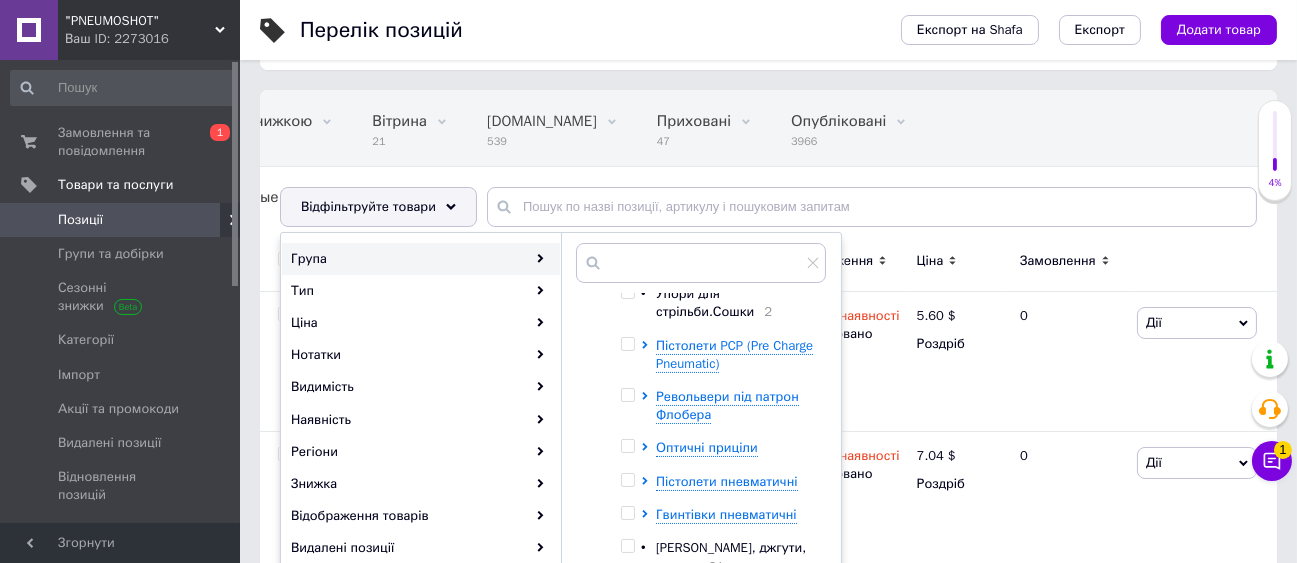 scroll, scrollTop: 1089, scrollLeft: 0, axis: vertical 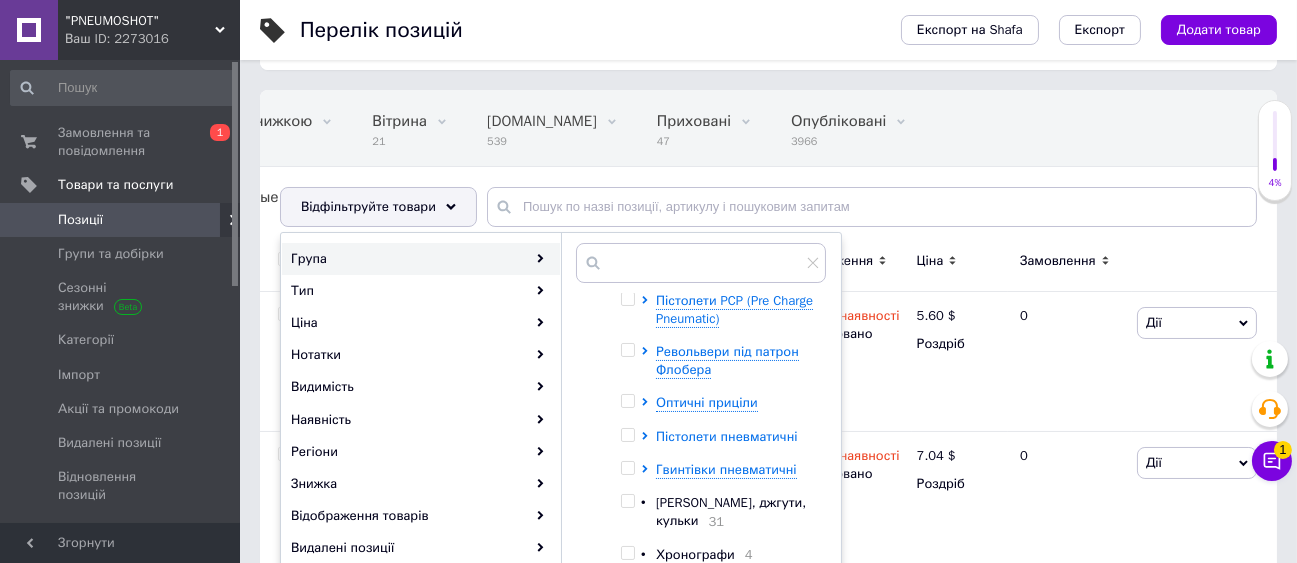 click on "Пістолети пневматичні" at bounding box center [727, 436] 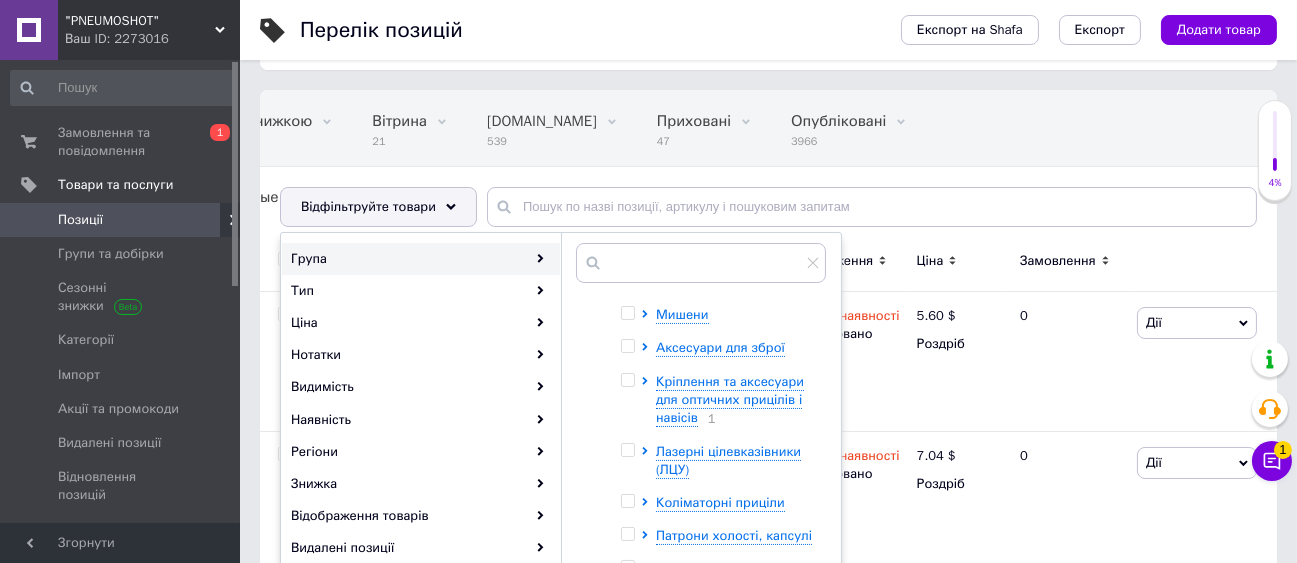 scroll, scrollTop: 2183, scrollLeft: 0, axis: vertical 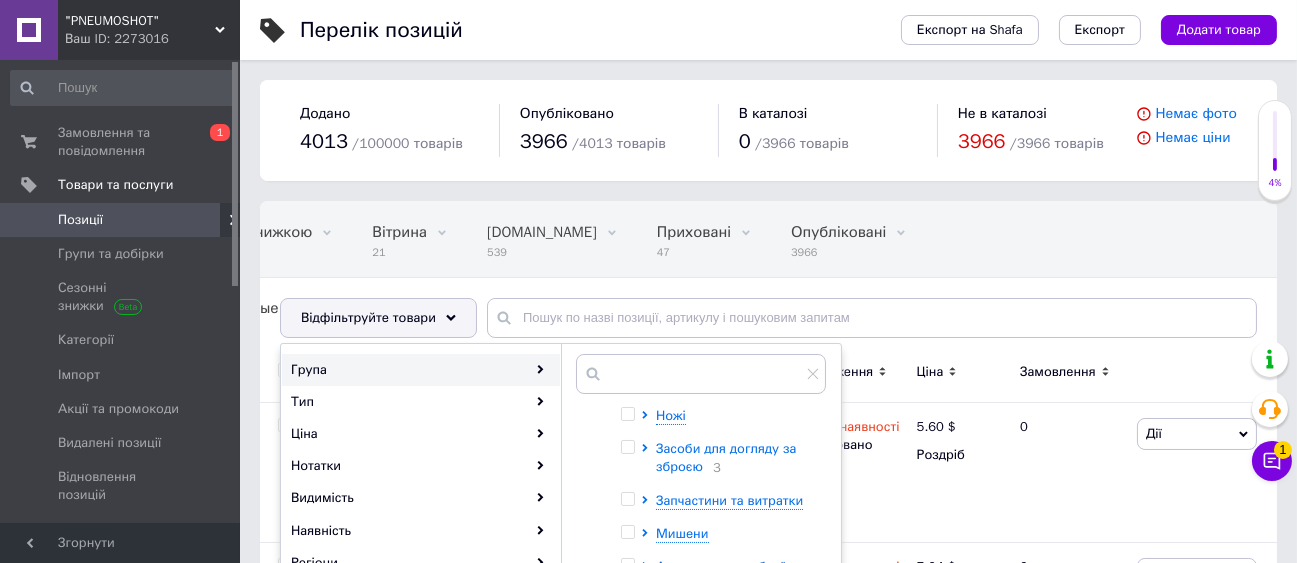 click on "Засоби для догляду за зброєю" at bounding box center [726, 457] 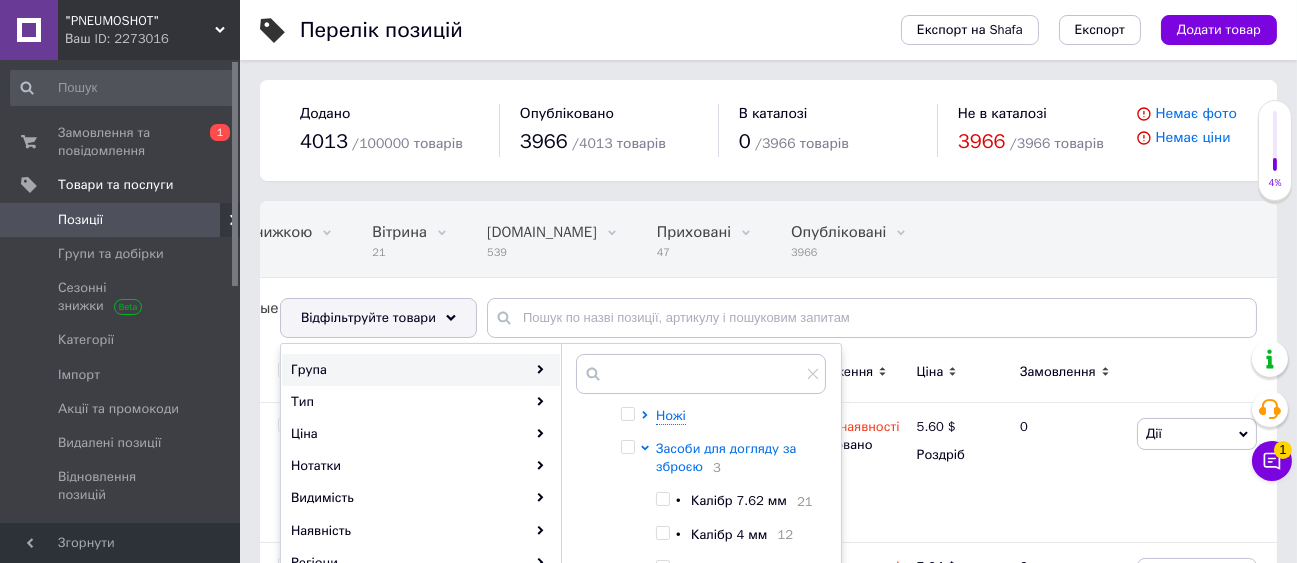 click on "Засоби для догляду за зброєю" at bounding box center (726, 457) 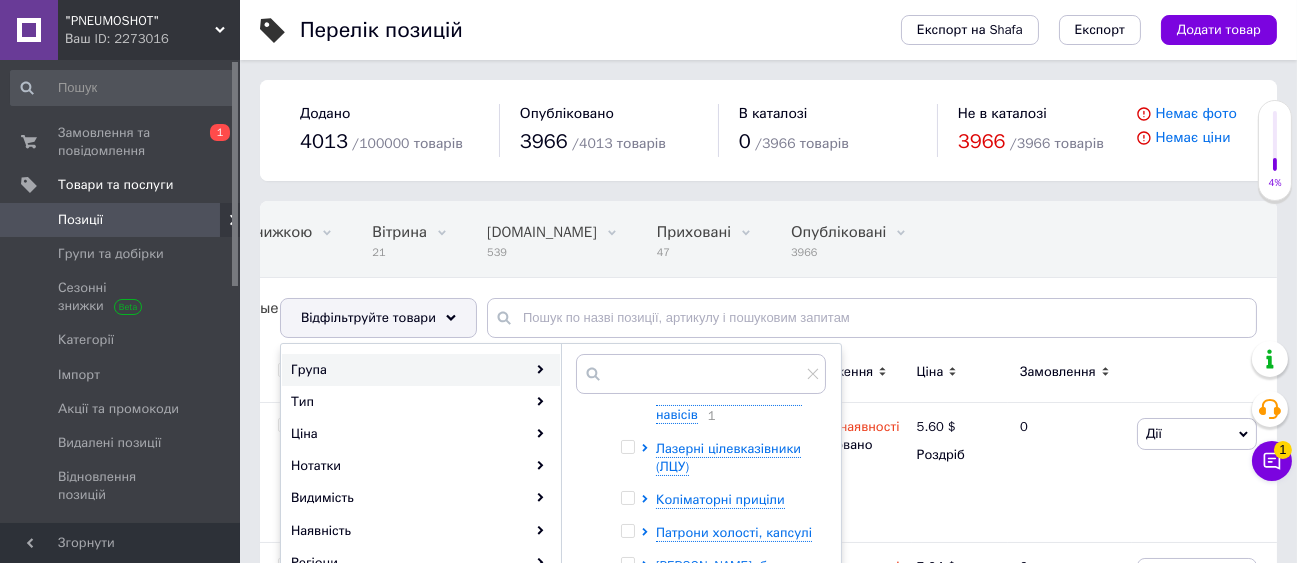 scroll, scrollTop: 2294, scrollLeft: 0, axis: vertical 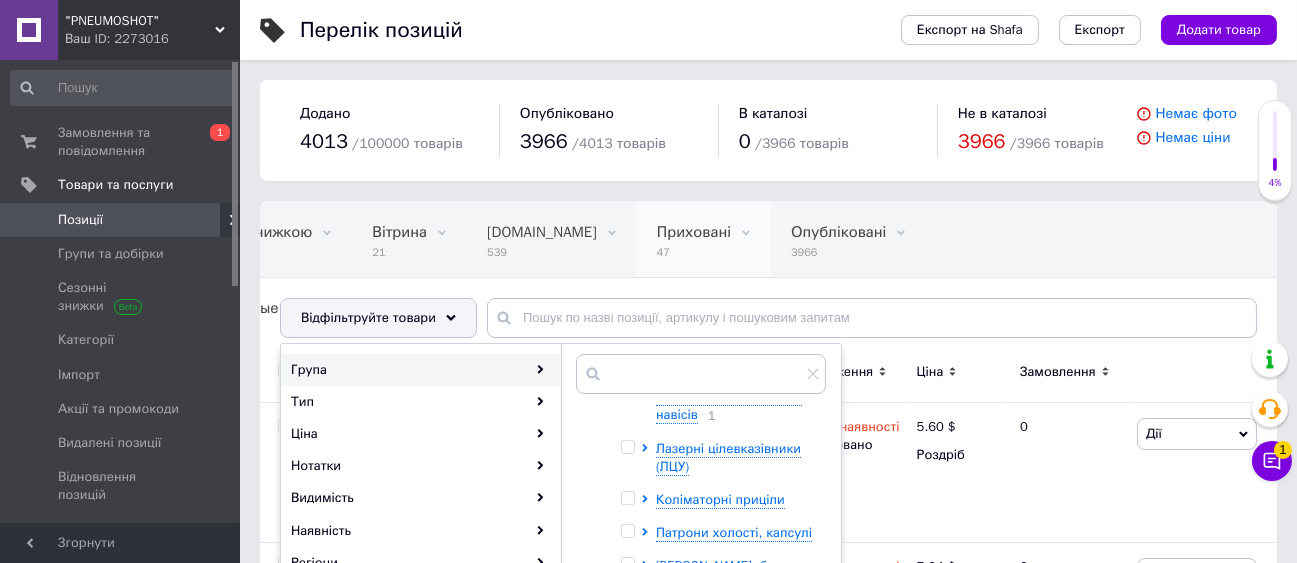 click on "Приховані" at bounding box center (694, 232) 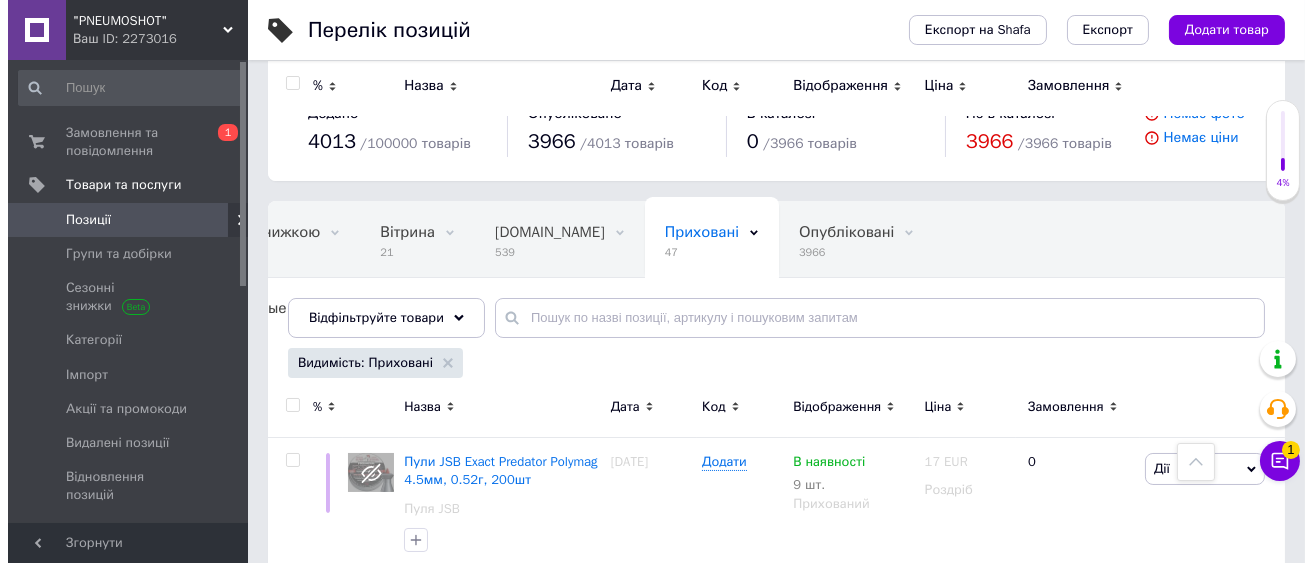 scroll, scrollTop: 0, scrollLeft: 0, axis: both 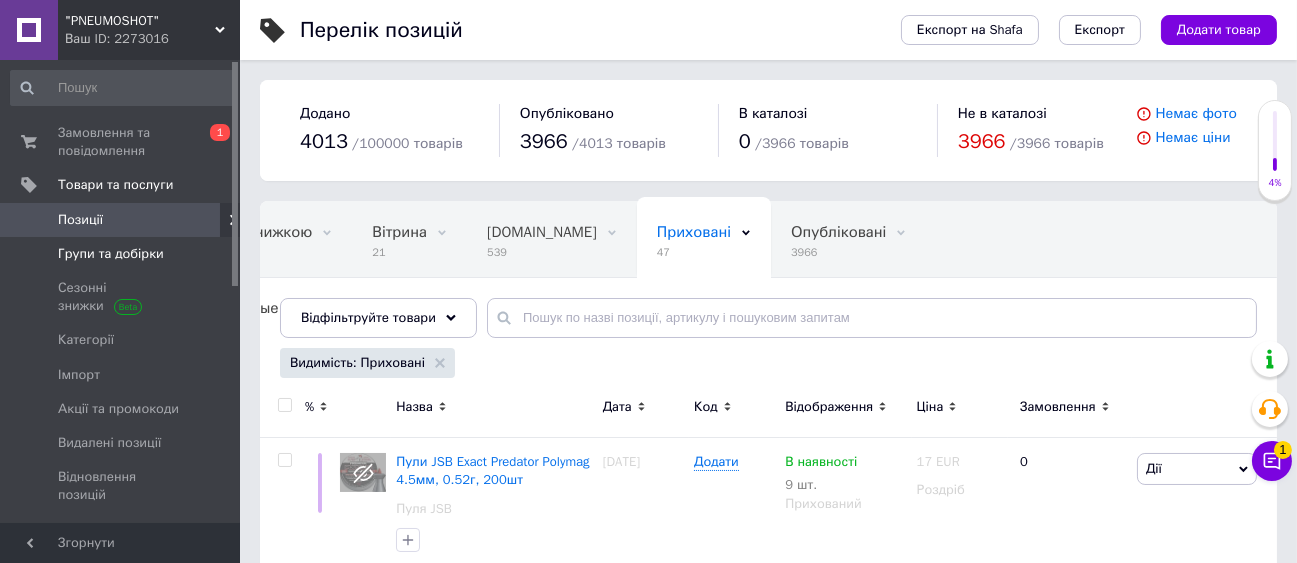 click on "Групи та добірки" at bounding box center (111, 254) 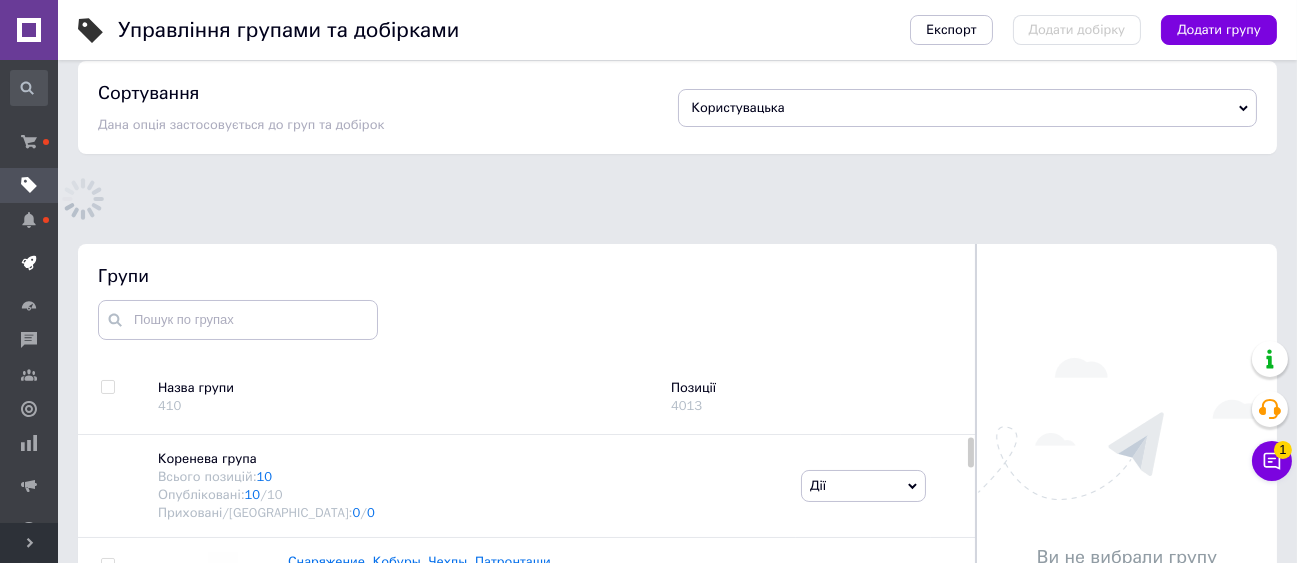 scroll, scrollTop: 95, scrollLeft: 0, axis: vertical 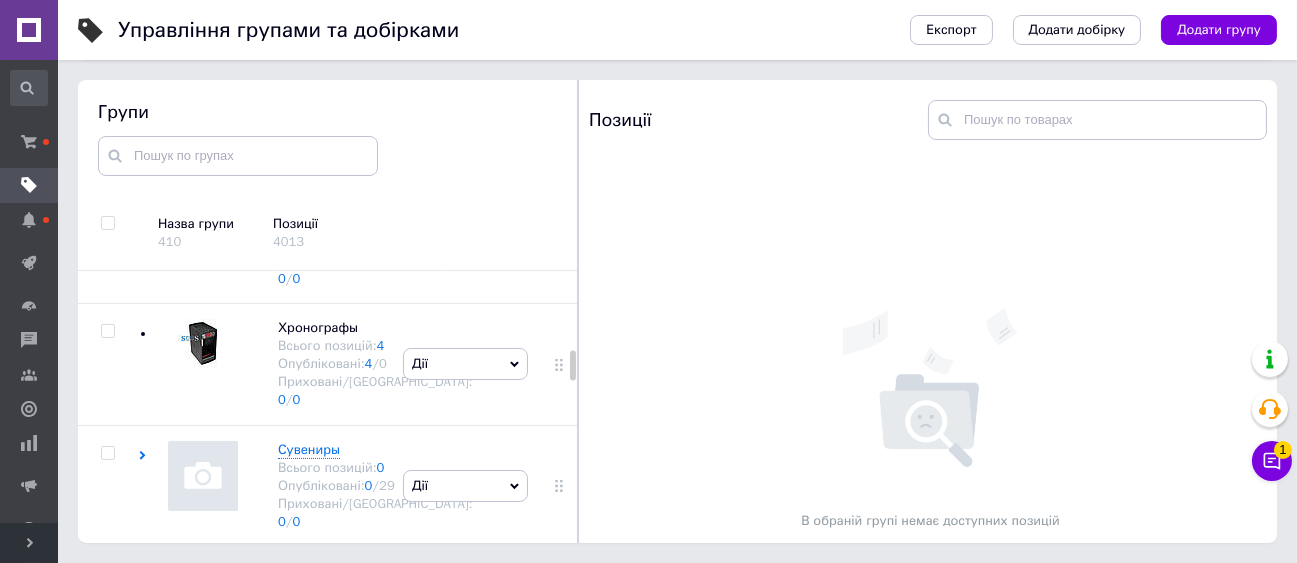 click 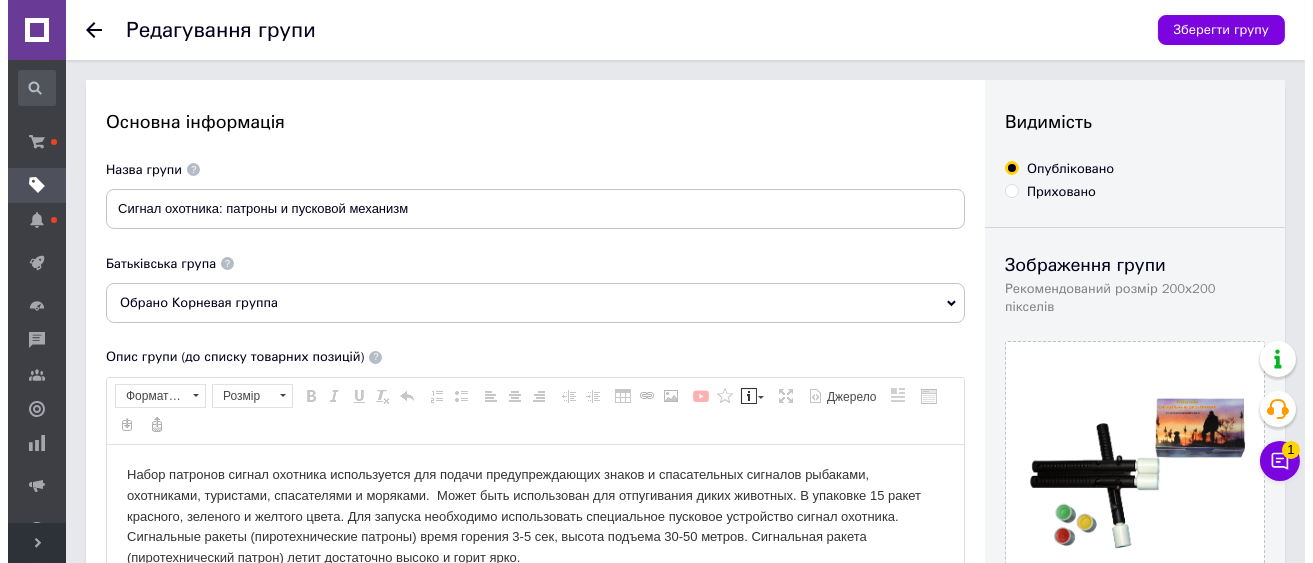 scroll, scrollTop: 0, scrollLeft: 0, axis: both 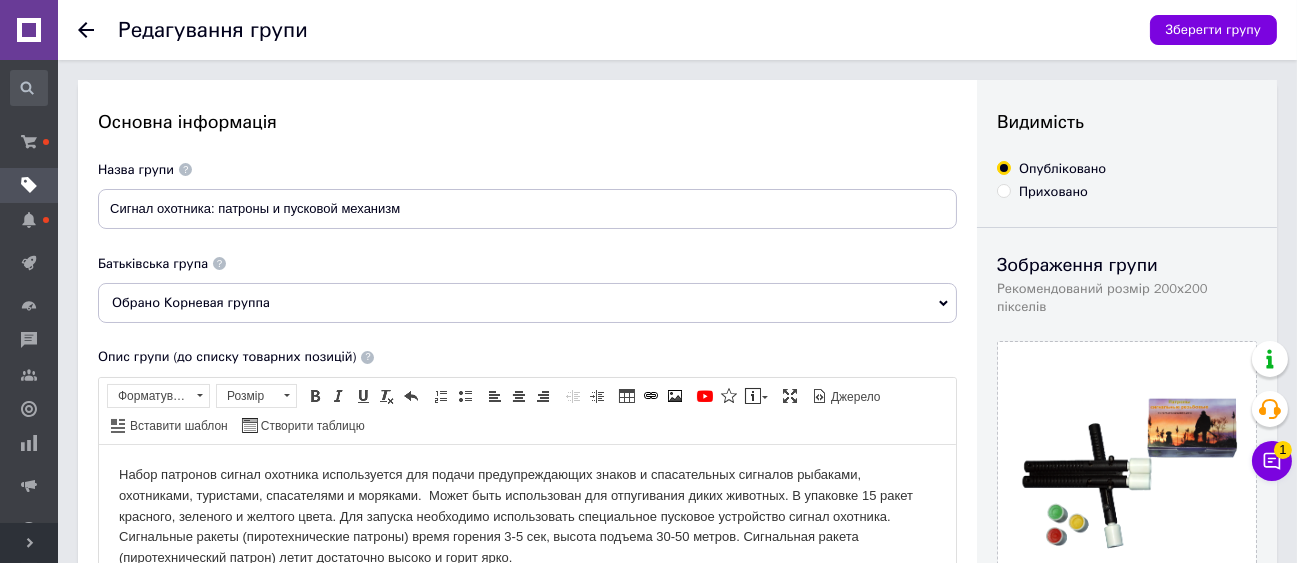 click 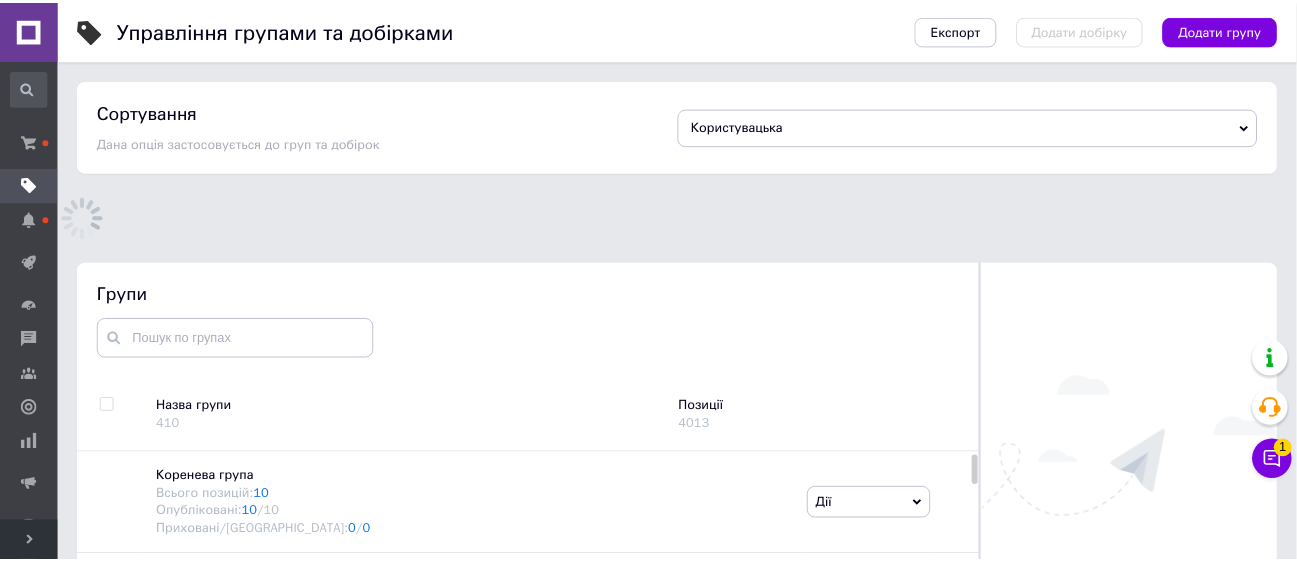 scroll, scrollTop: 139, scrollLeft: 0, axis: vertical 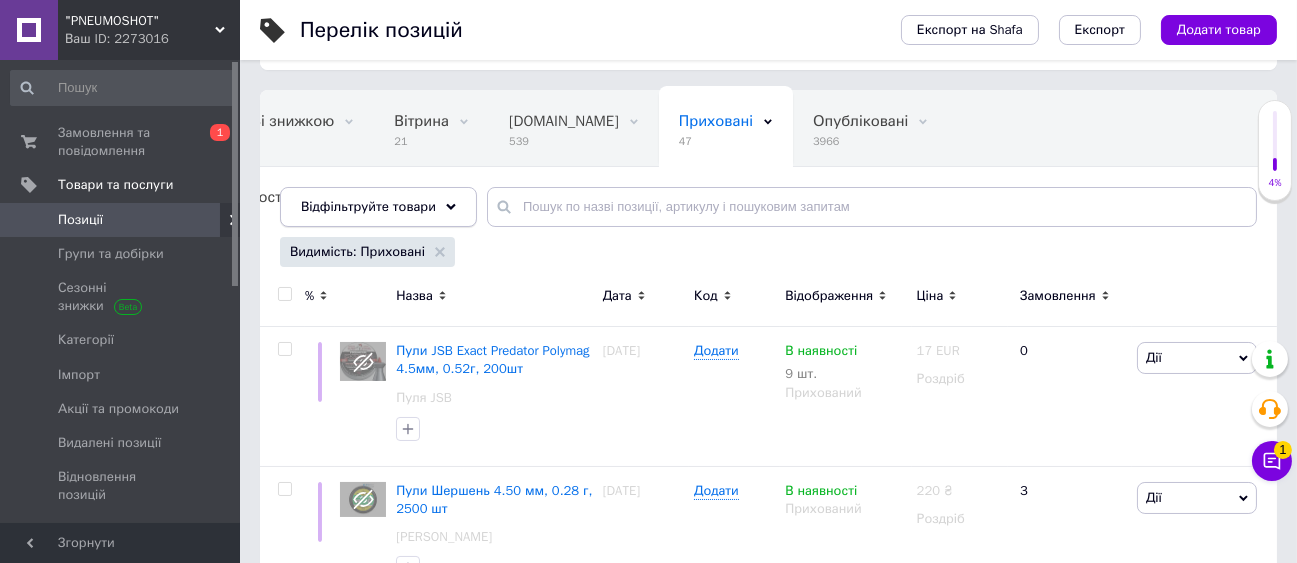 click 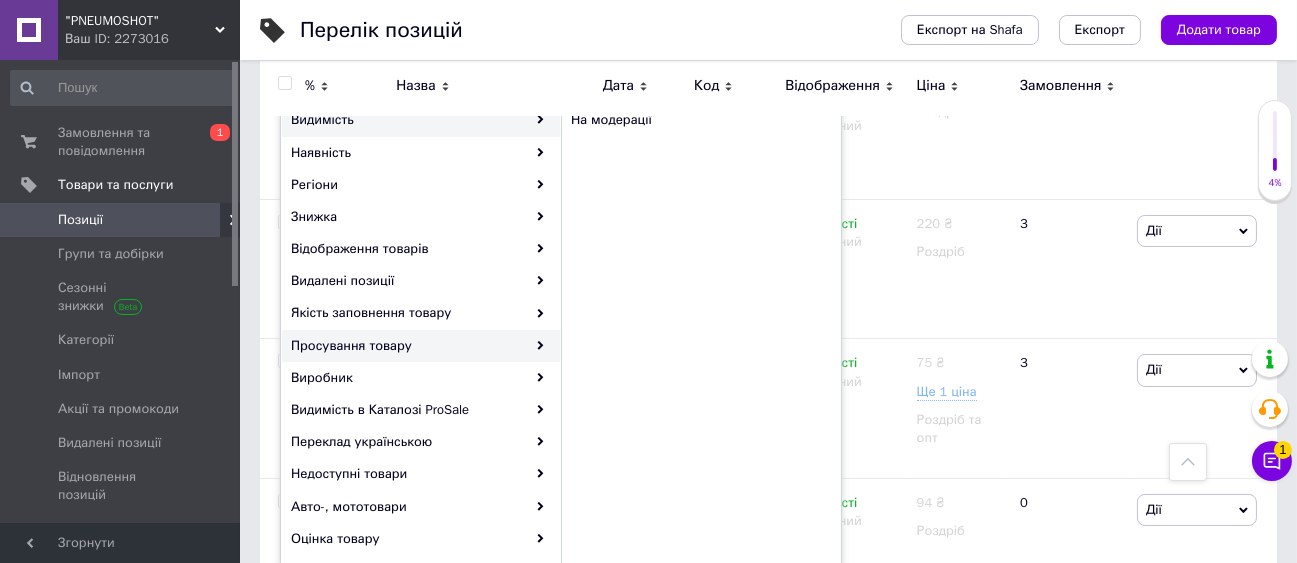 scroll, scrollTop: 444, scrollLeft: 0, axis: vertical 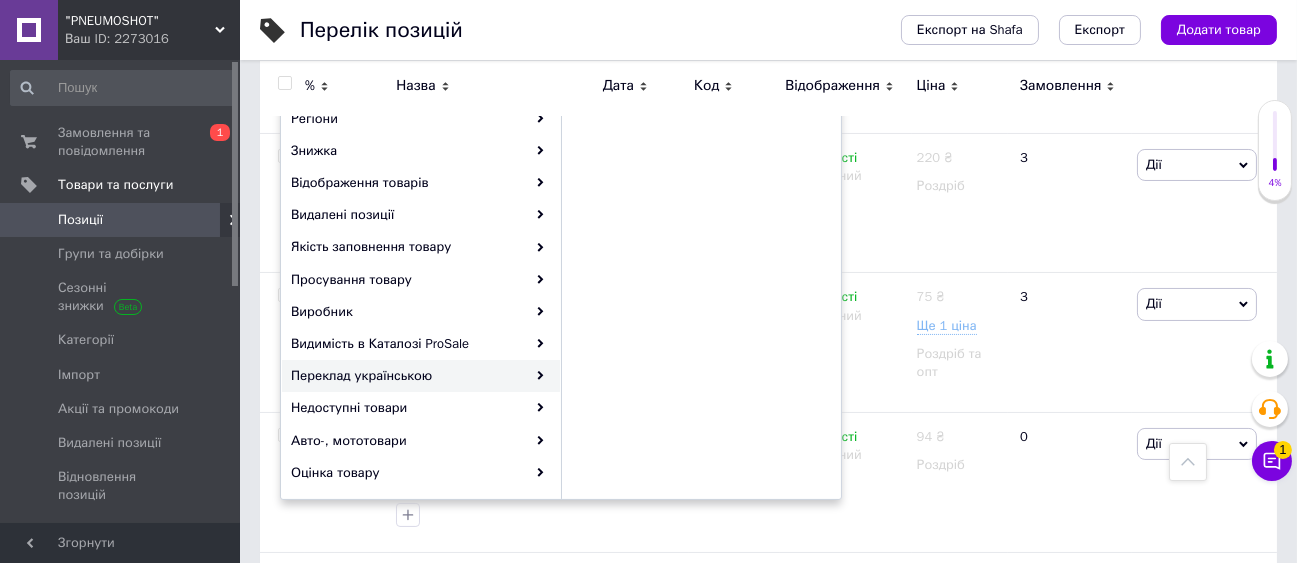 click on "Переклад українською" at bounding box center (421, 376) 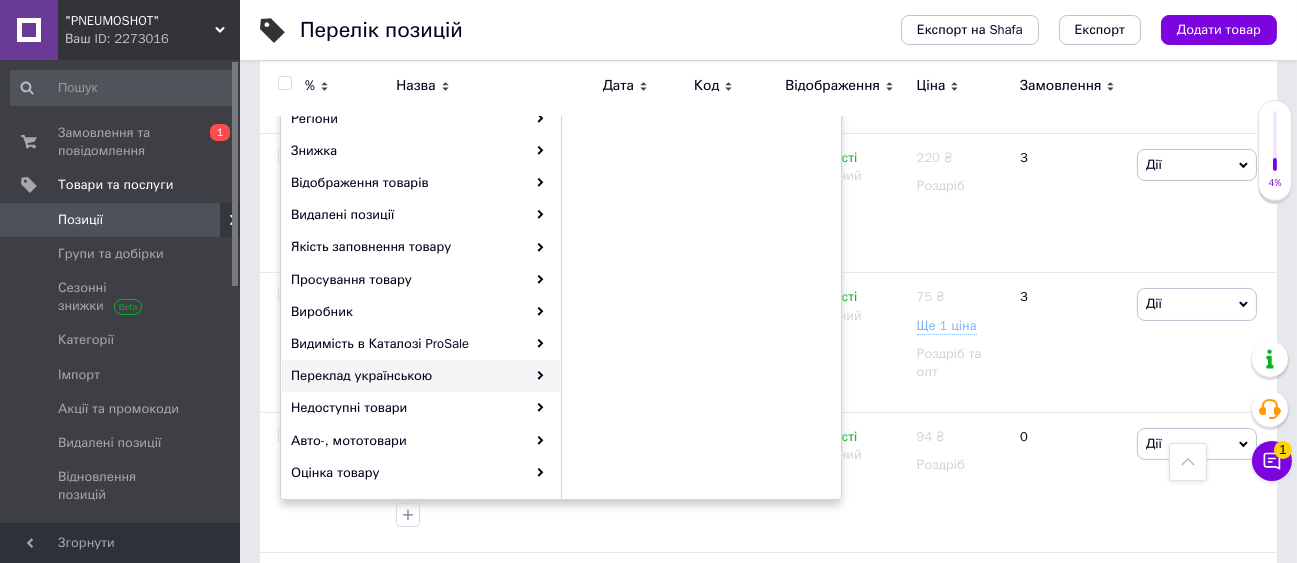 click 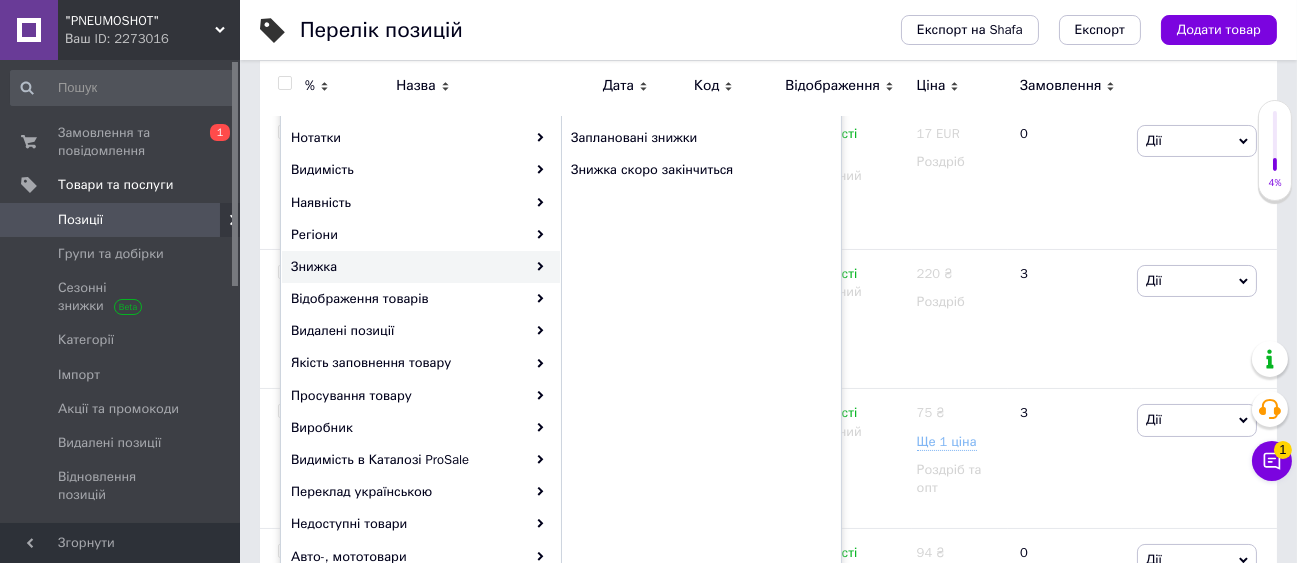 scroll, scrollTop: 333, scrollLeft: 0, axis: vertical 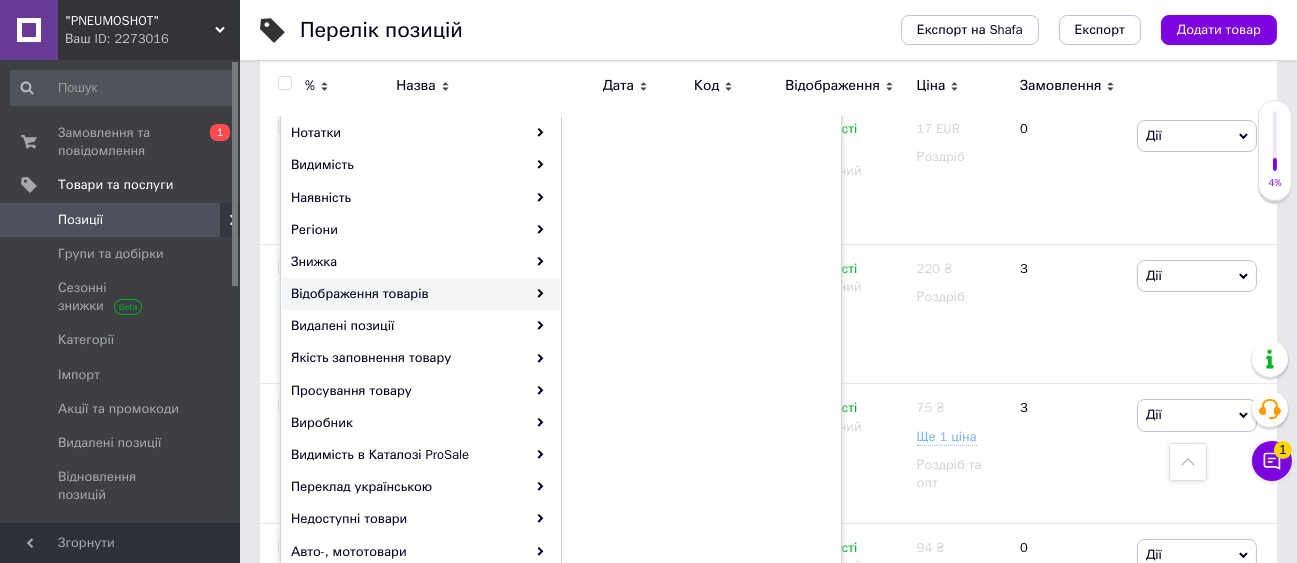 click on "Відображення товарів" at bounding box center [421, 294] 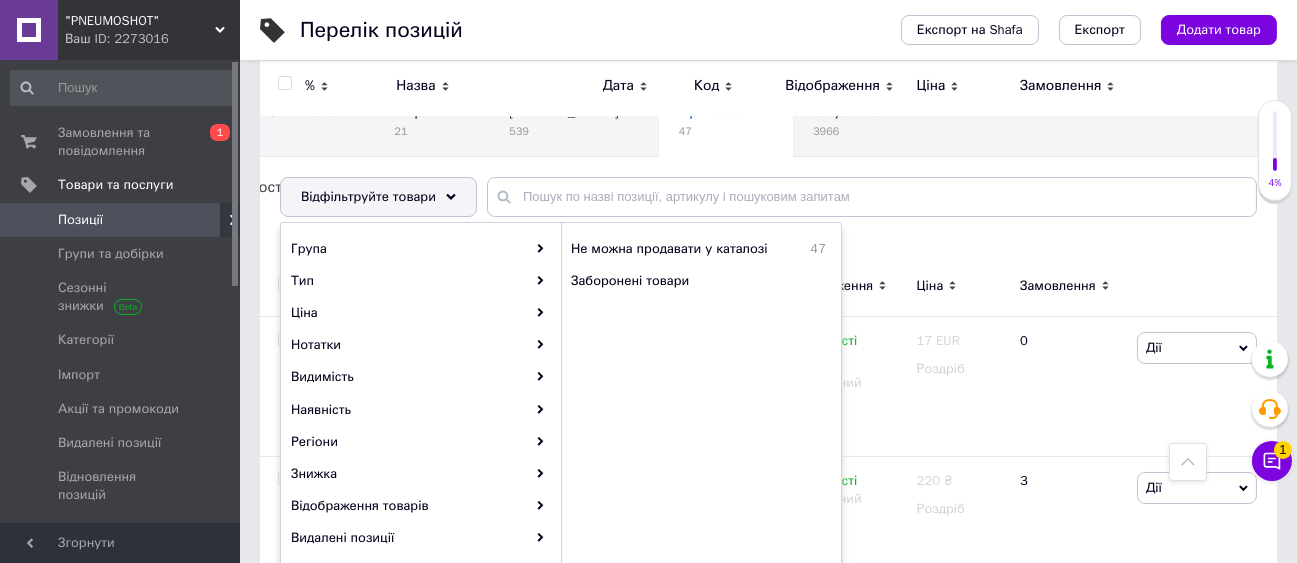 scroll, scrollTop: 111, scrollLeft: 0, axis: vertical 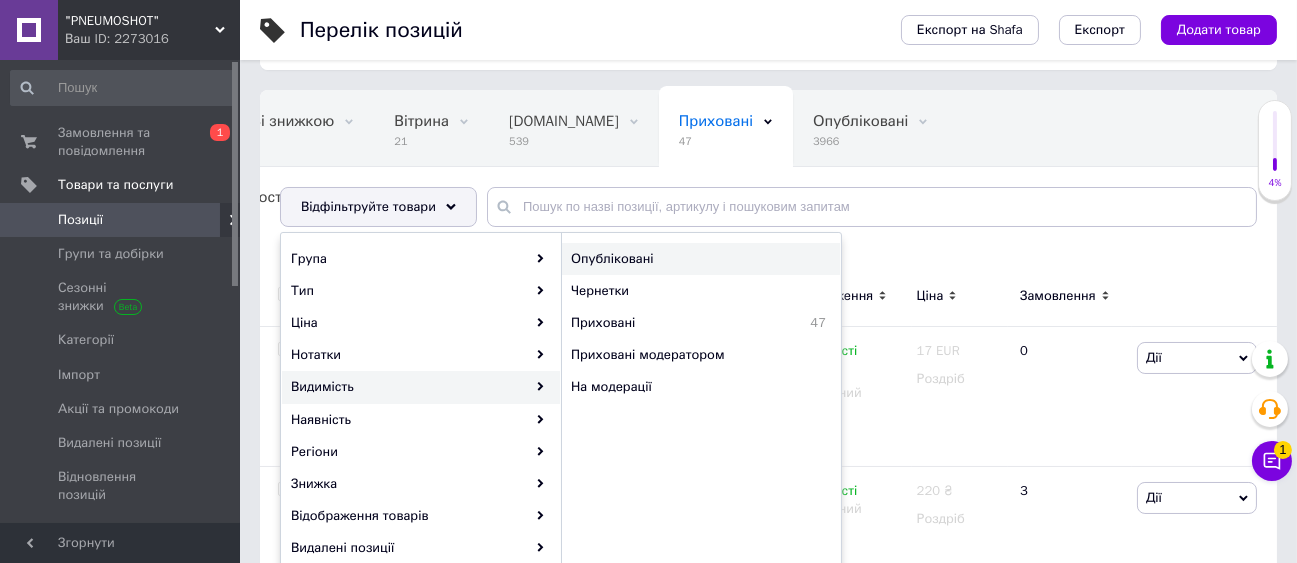 click on "Опубліковані" at bounding box center (684, 259) 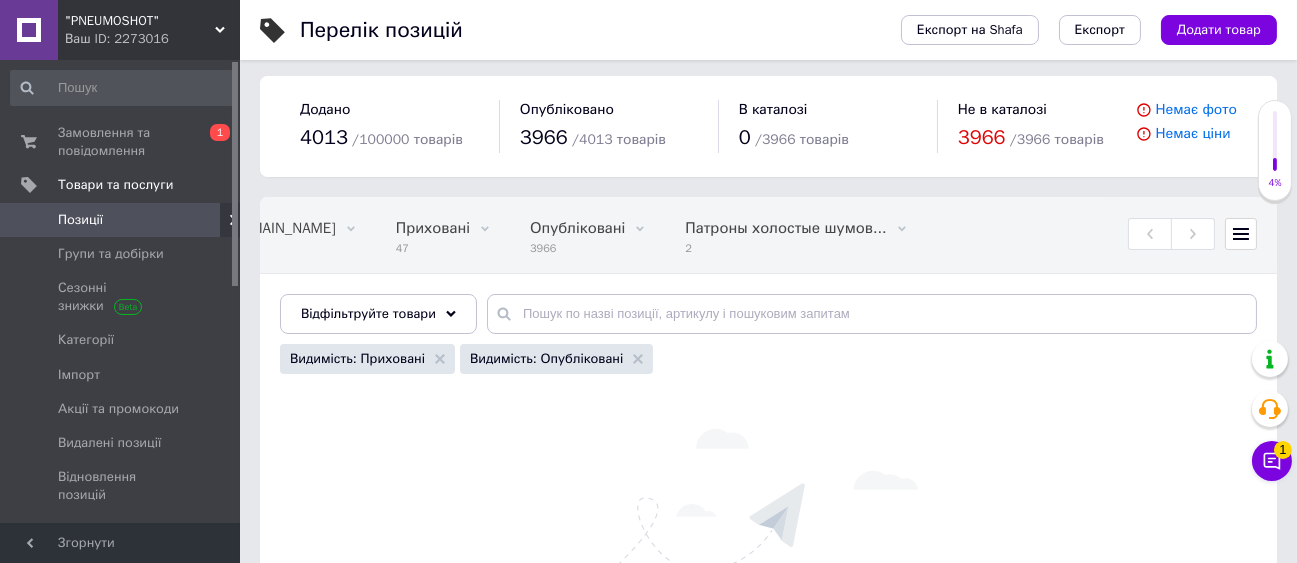 scroll, scrollTop: 0, scrollLeft: 0, axis: both 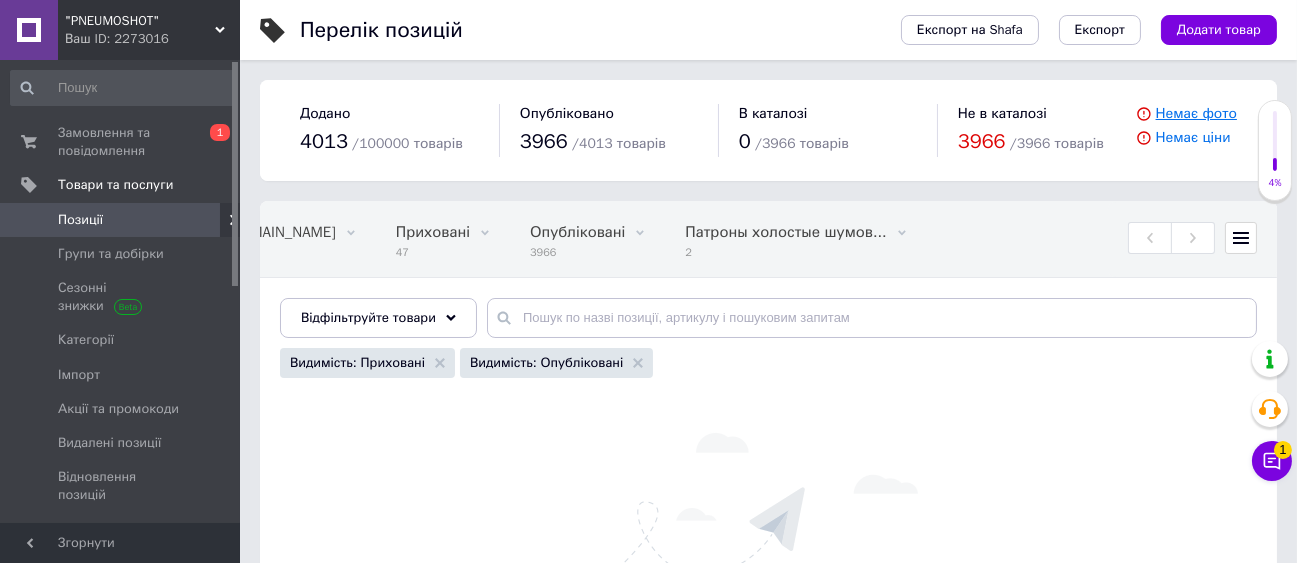 click on "Немає фото" at bounding box center [1196, 113] 